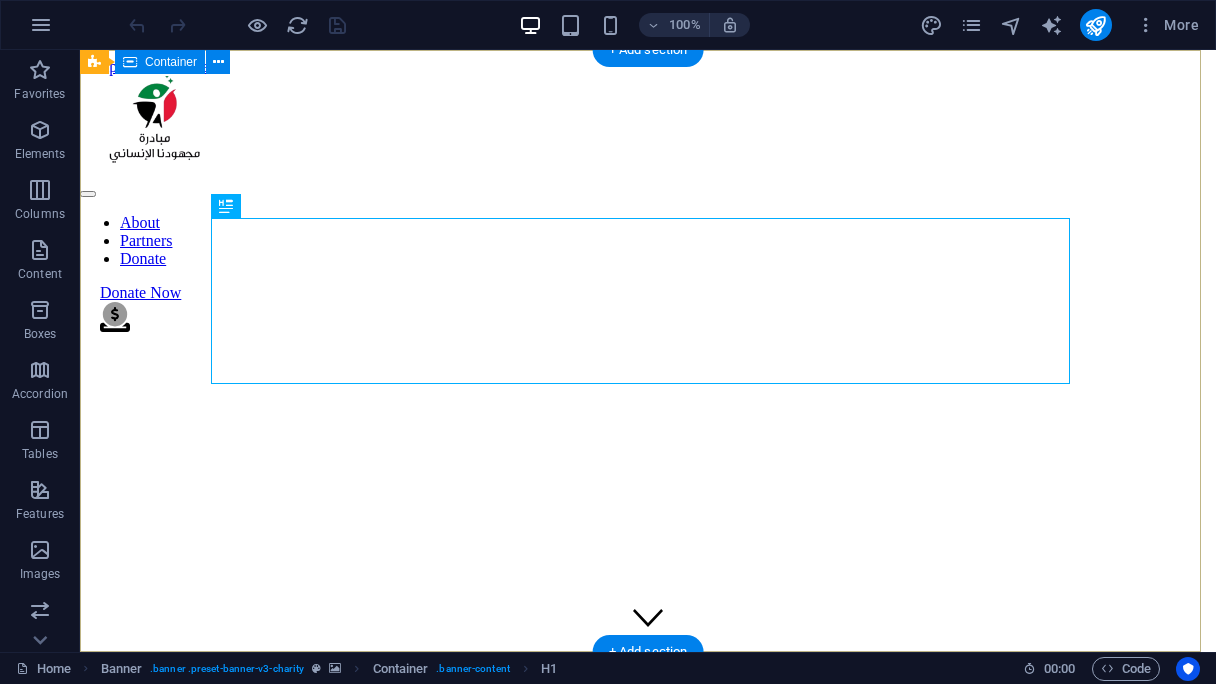 scroll, scrollTop: 0, scrollLeft: 0, axis: both 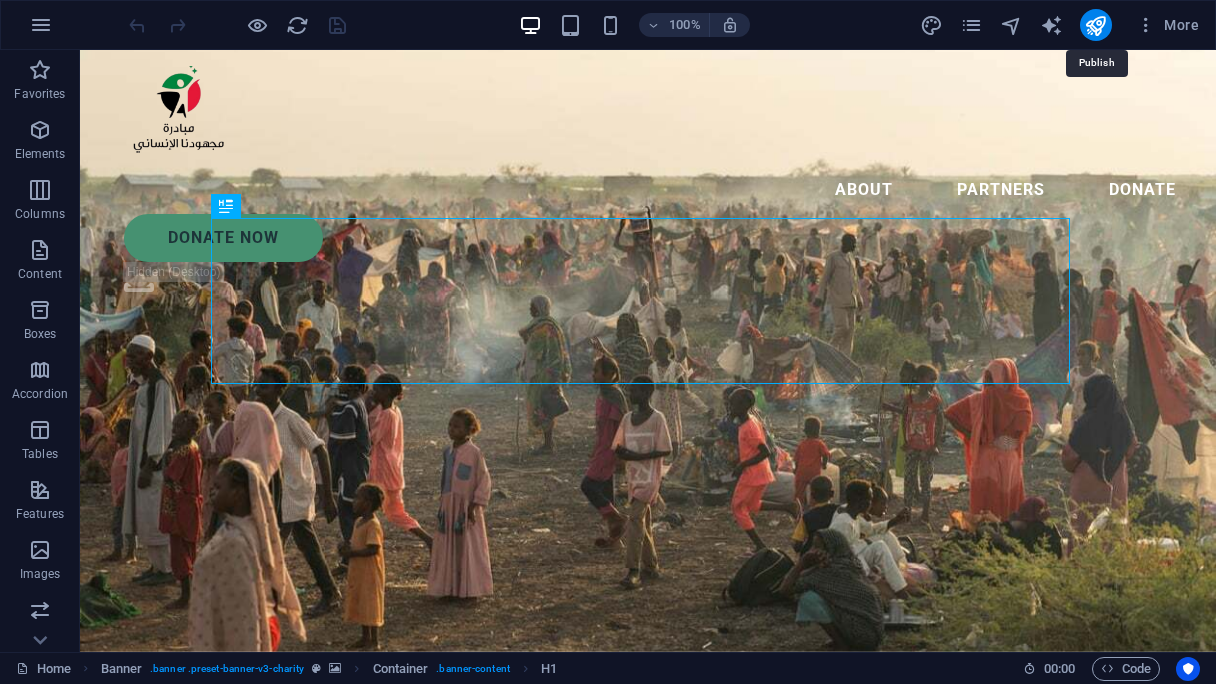 click at bounding box center (1095, 25) 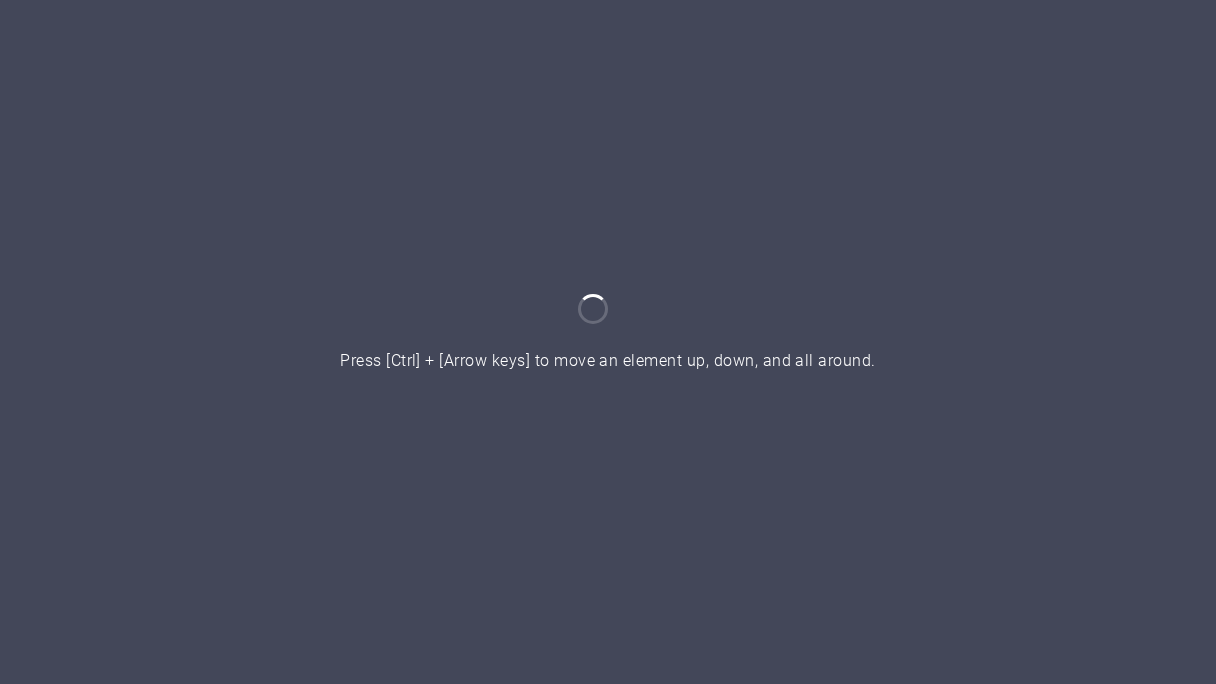 scroll, scrollTop: 0, scrollLeft: 0, axis: both 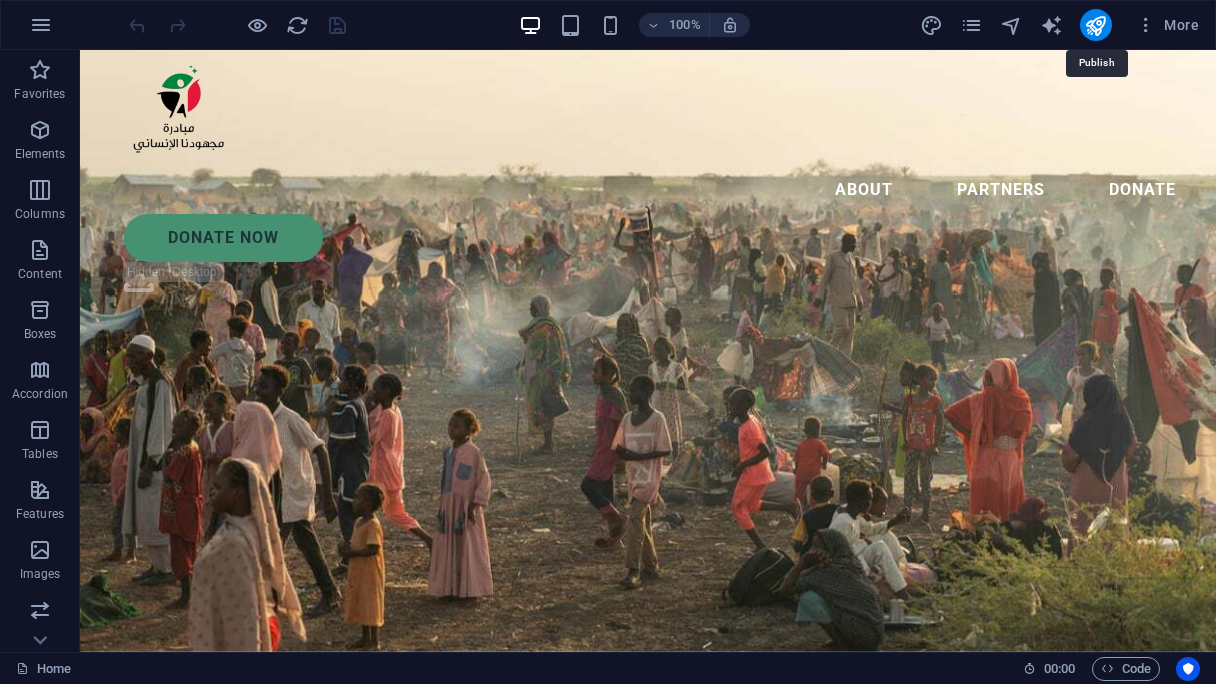 click at bounding box center (1095, 25) 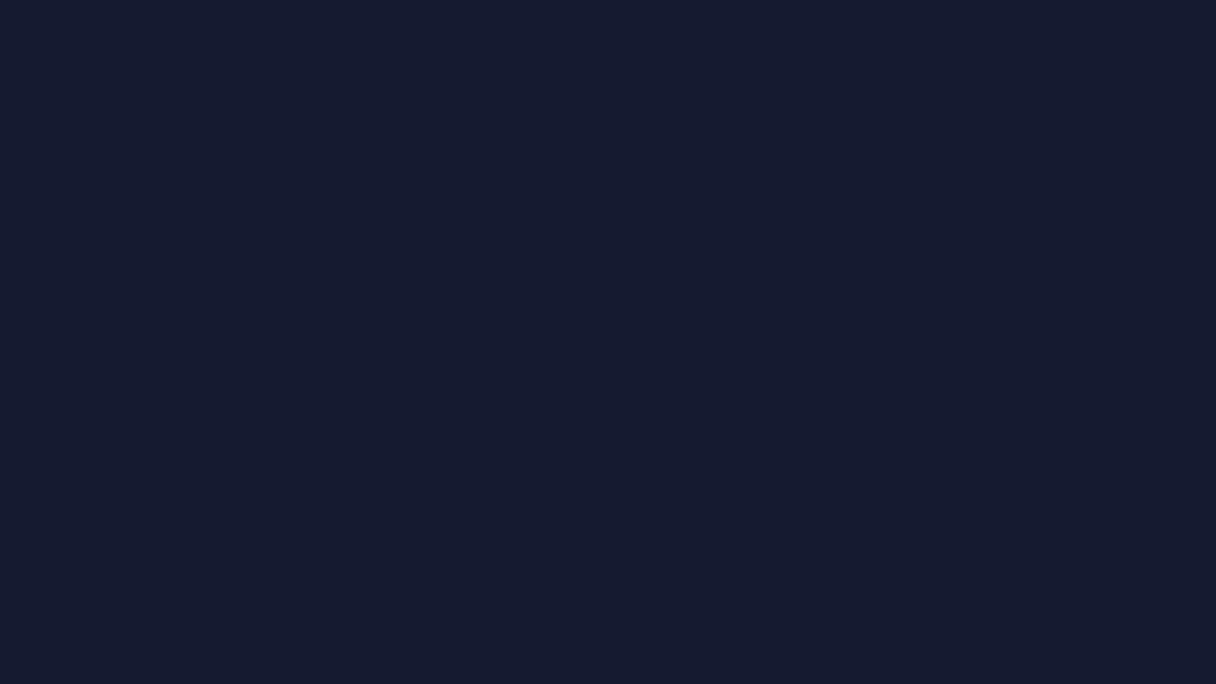 scroll, scrollTop: 0, scrollLeft: 0, axis: both 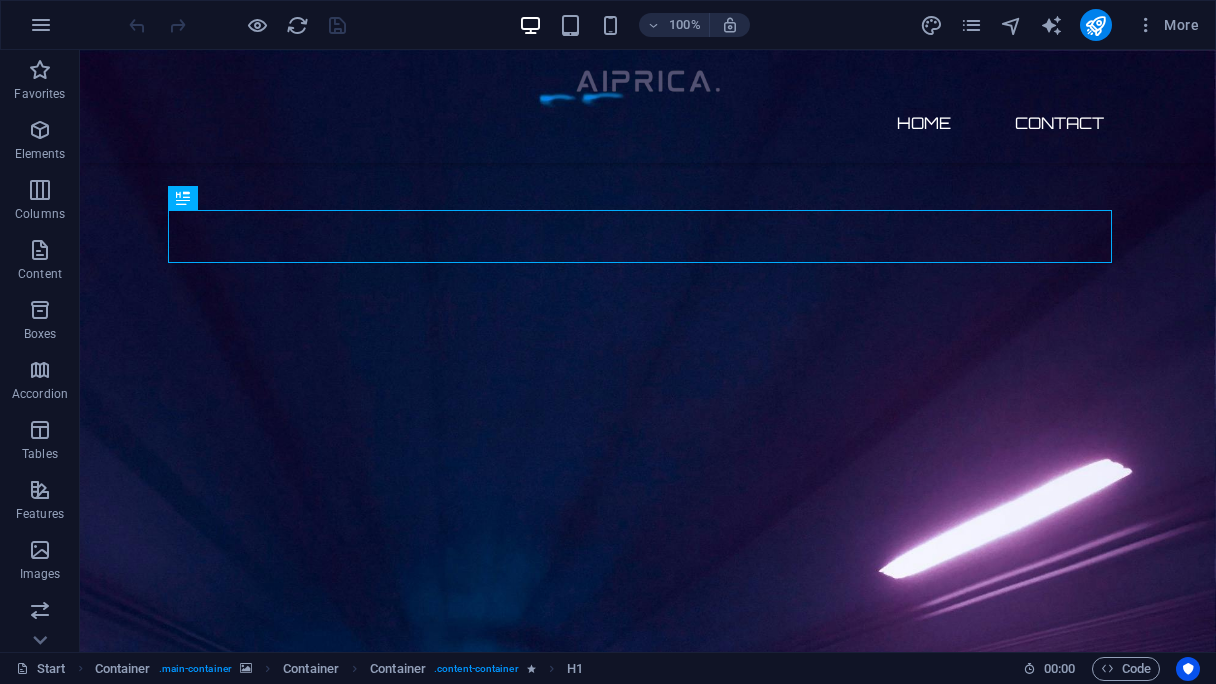 click at bounding box center [41, 25] 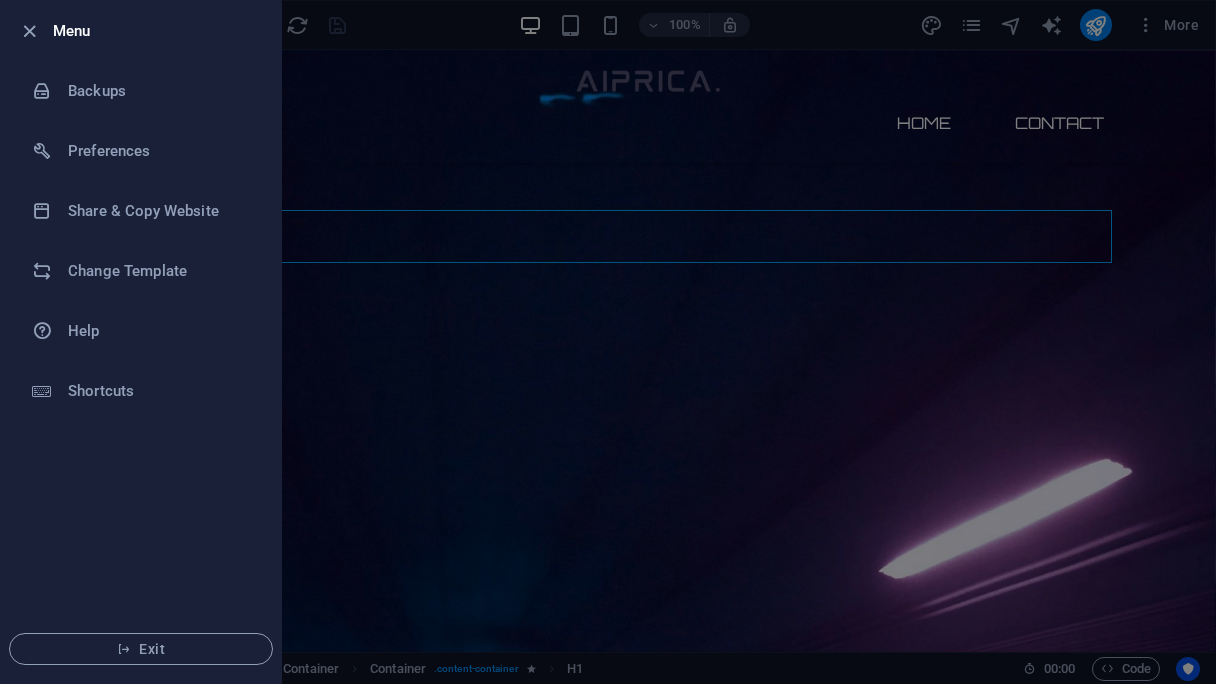 click at bounding box center (29, 31) 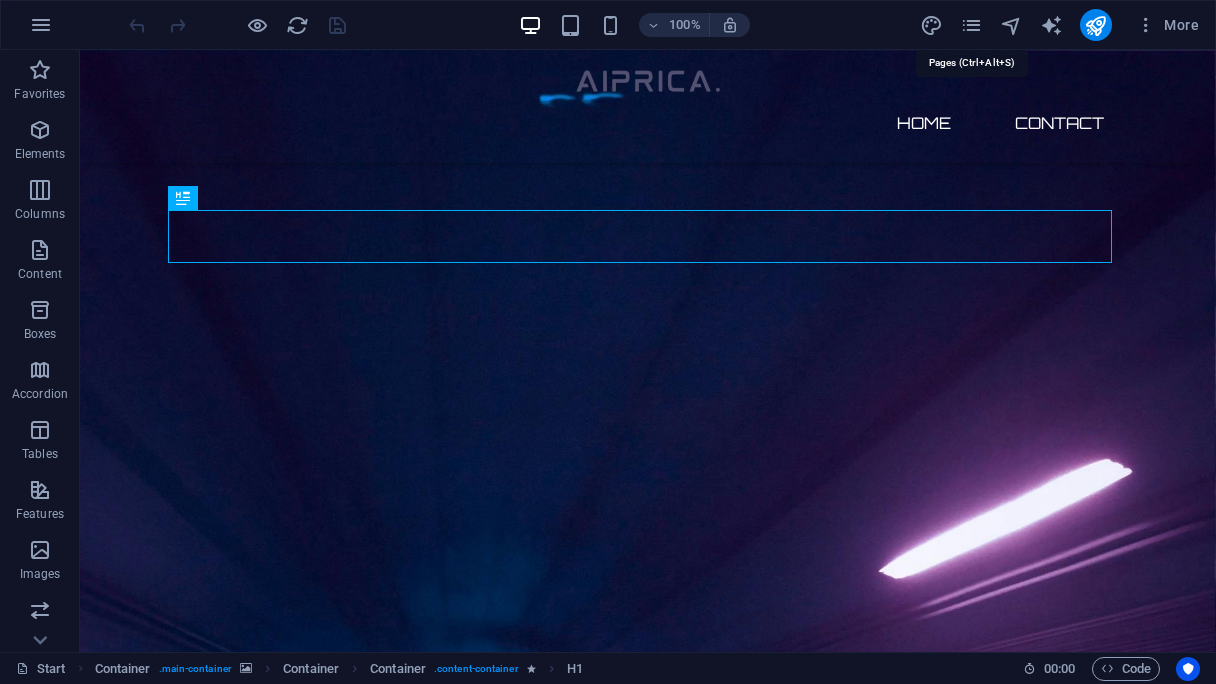 click at bounding box center (971, 25) 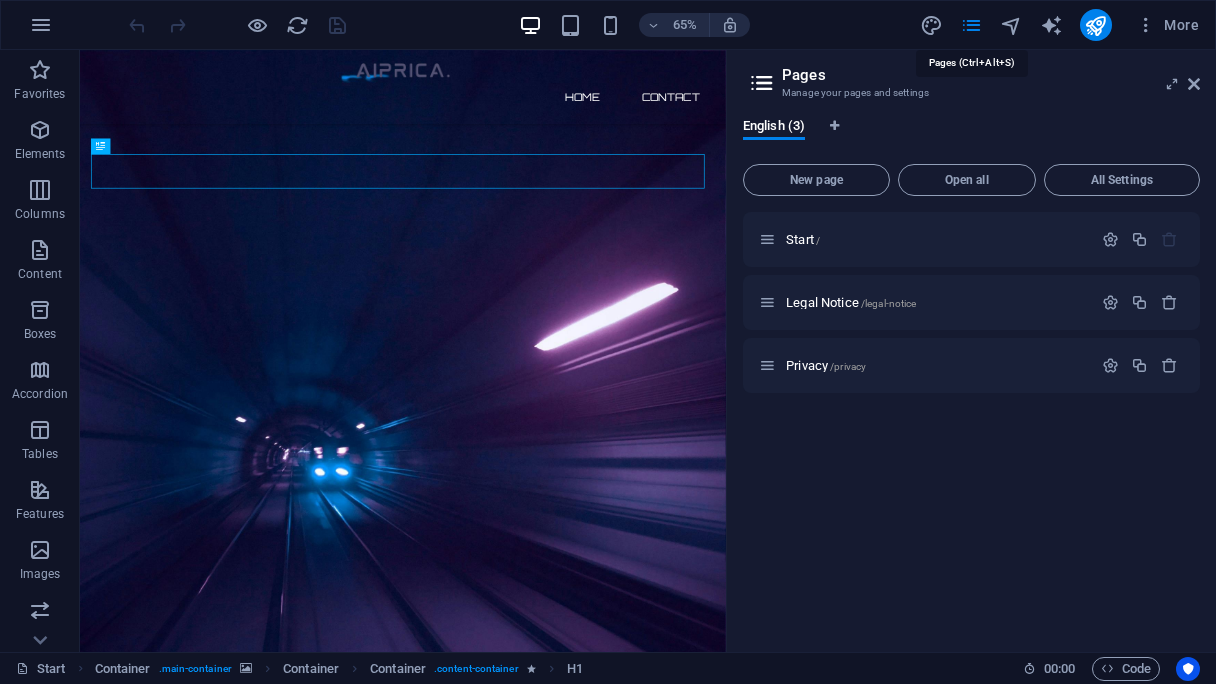 click at bounding box center (971, 25) 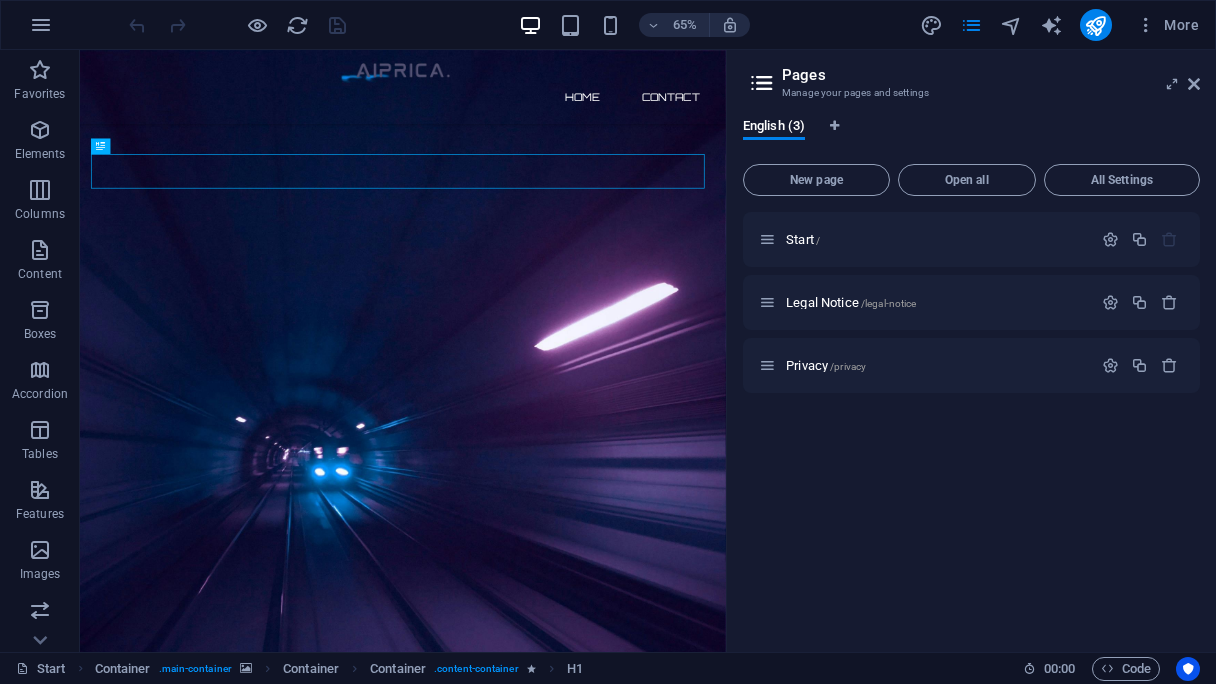 click at bounding box center [1146, 25] 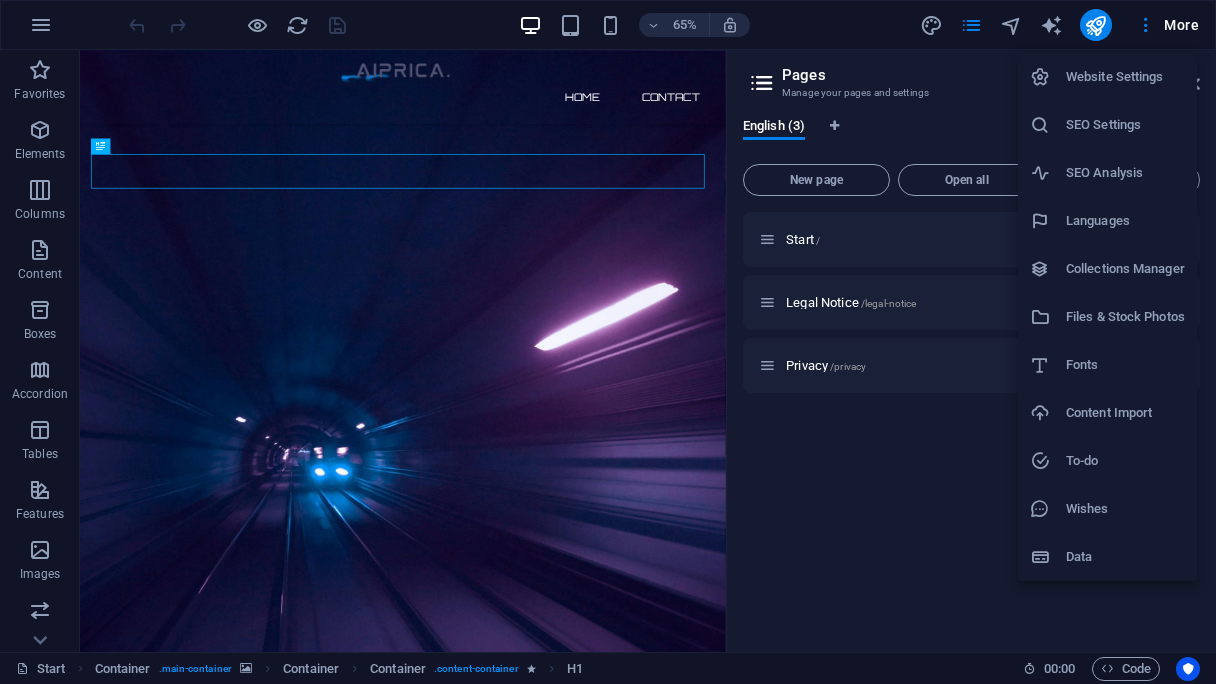 click on "Website Settings" at bounding box center (1125, 77) 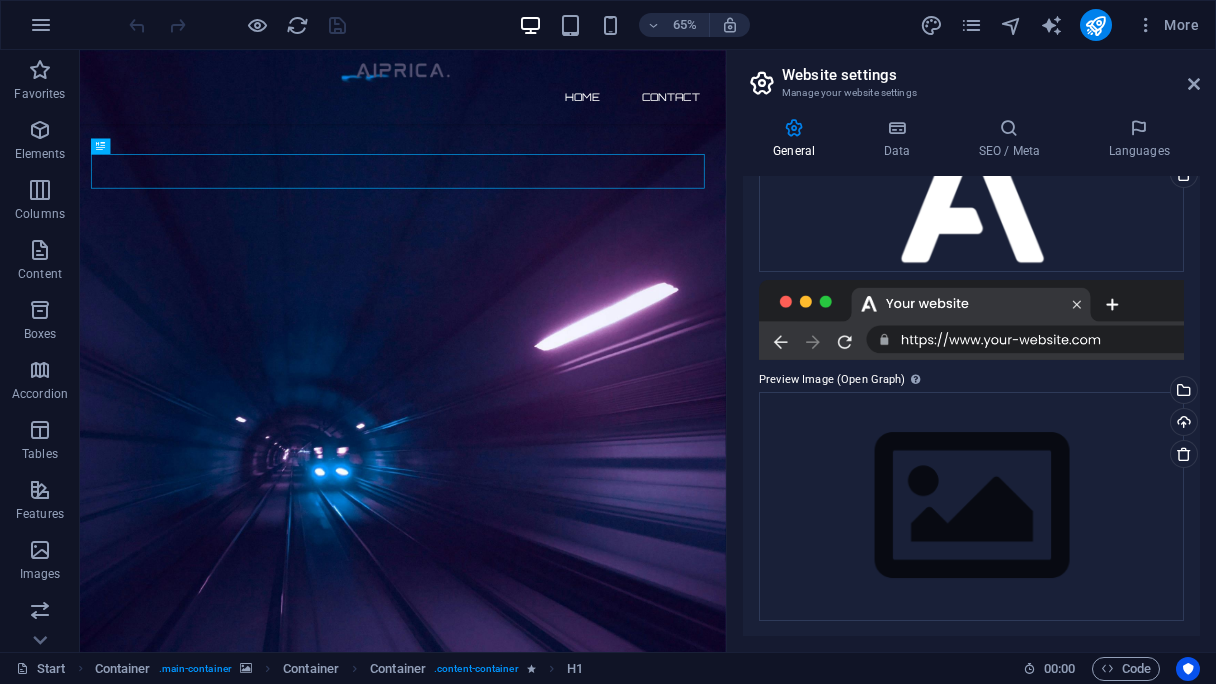 scroll, scrollTop: 0, scrollLeft: 0, axis: both 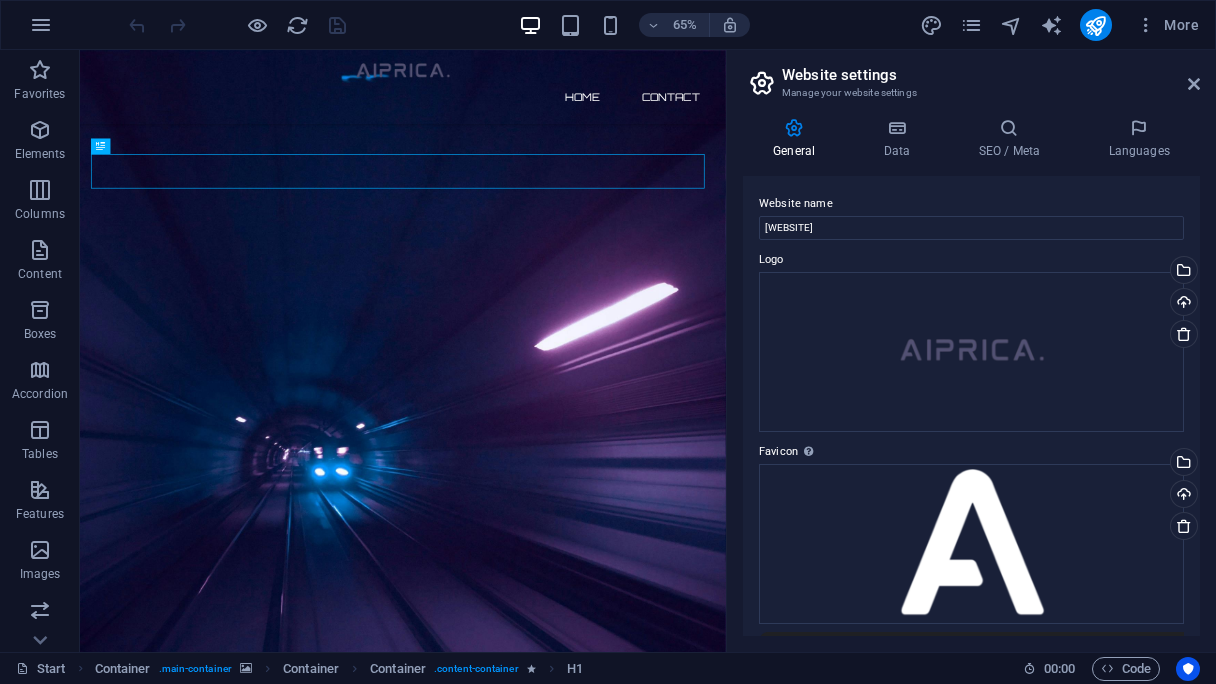 click at bounding box center (1146, 25) 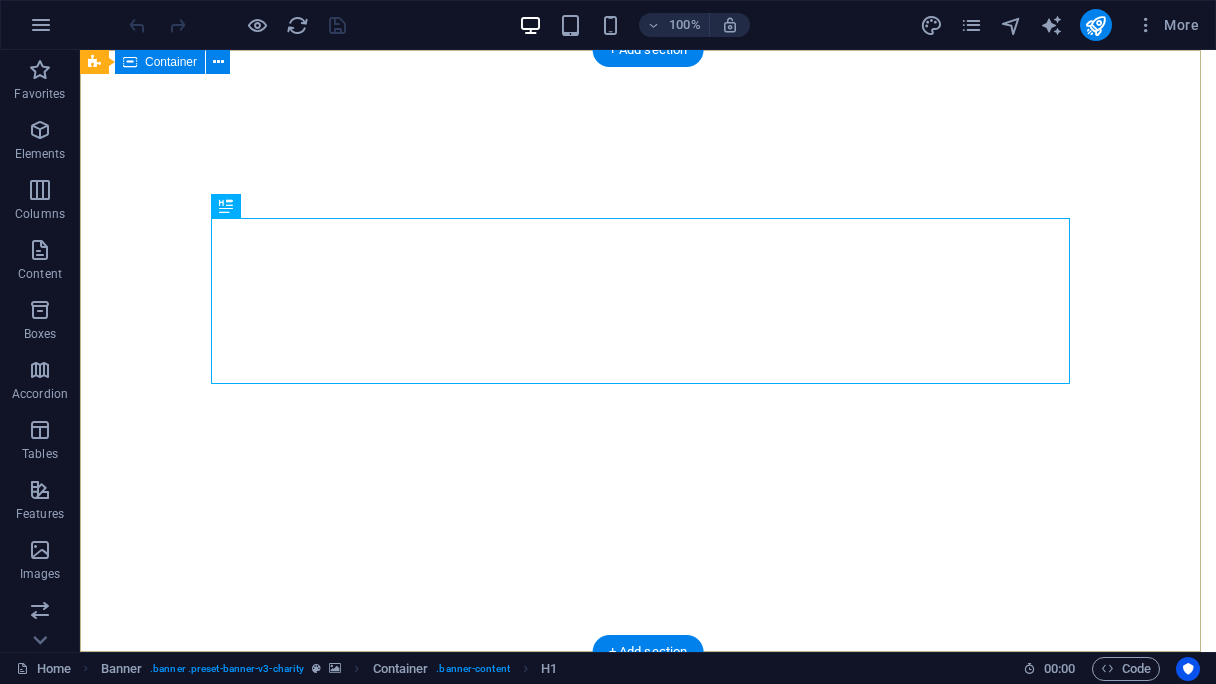 scroll, scrollTop: 0, scrollLeft: 0, axis: both 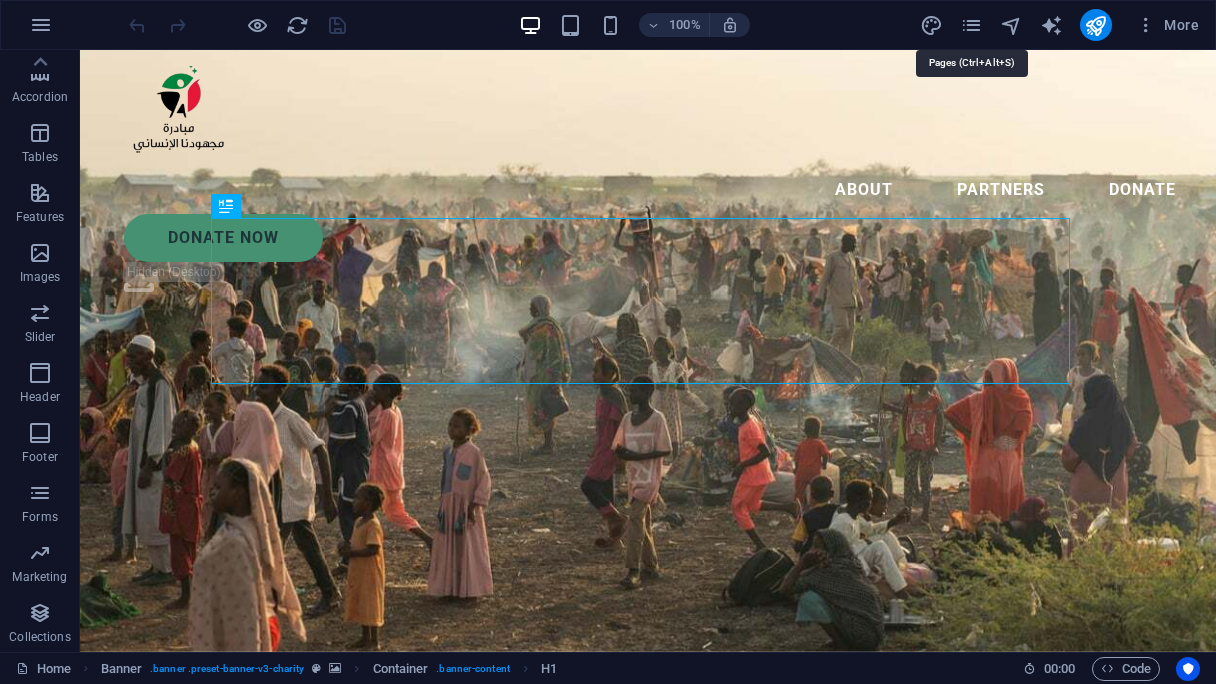 click at bounding box center [971, 25] 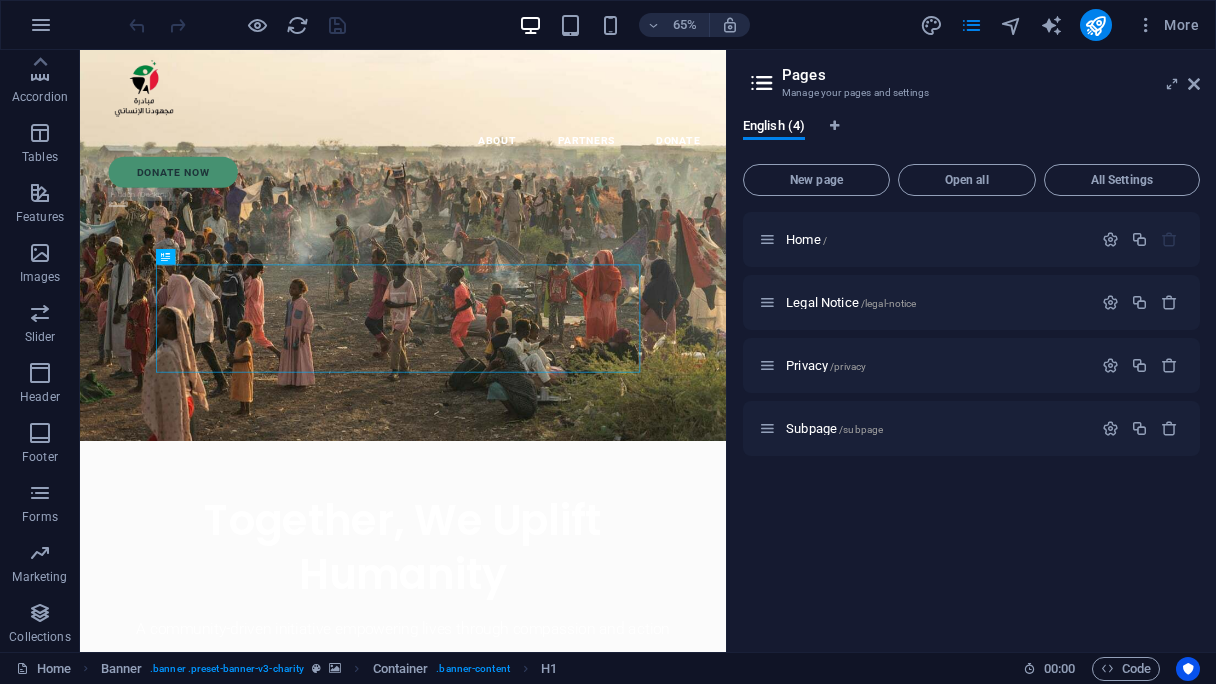 click on "All Settings" at bounding box center [1122, 180] 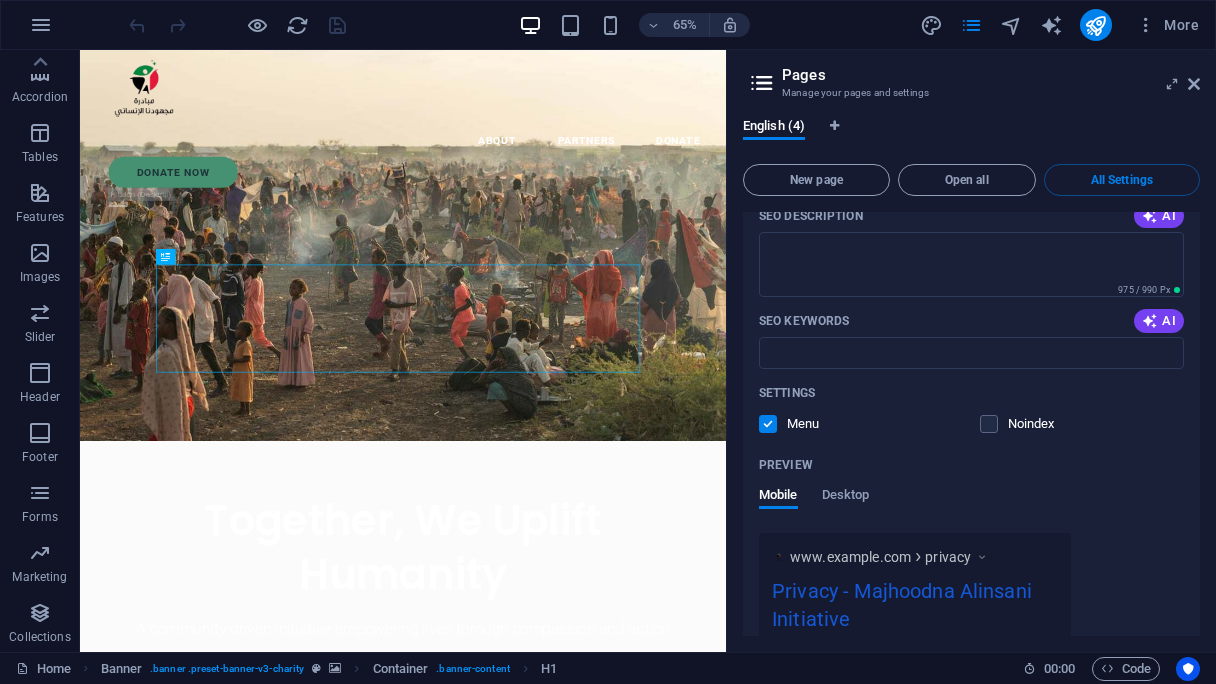 scroll, scrollTop: 1879, scrollLeft: 0, axis: vertical 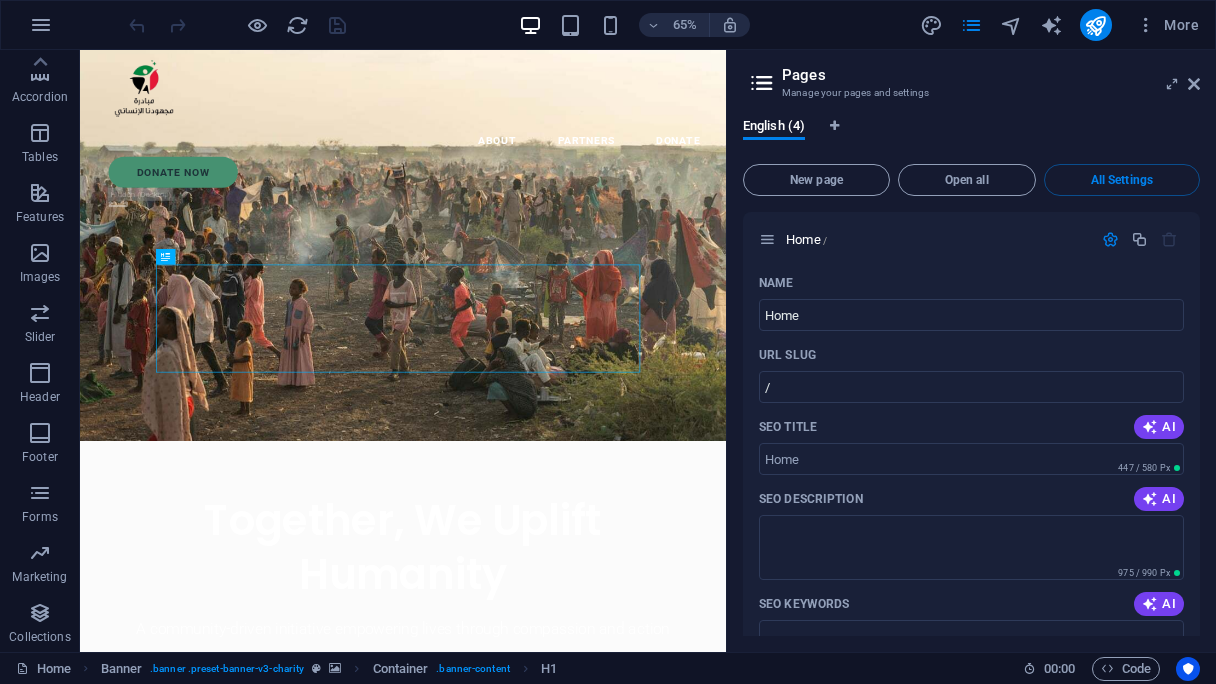 click on "Open all" at bounding box center [967, 180] 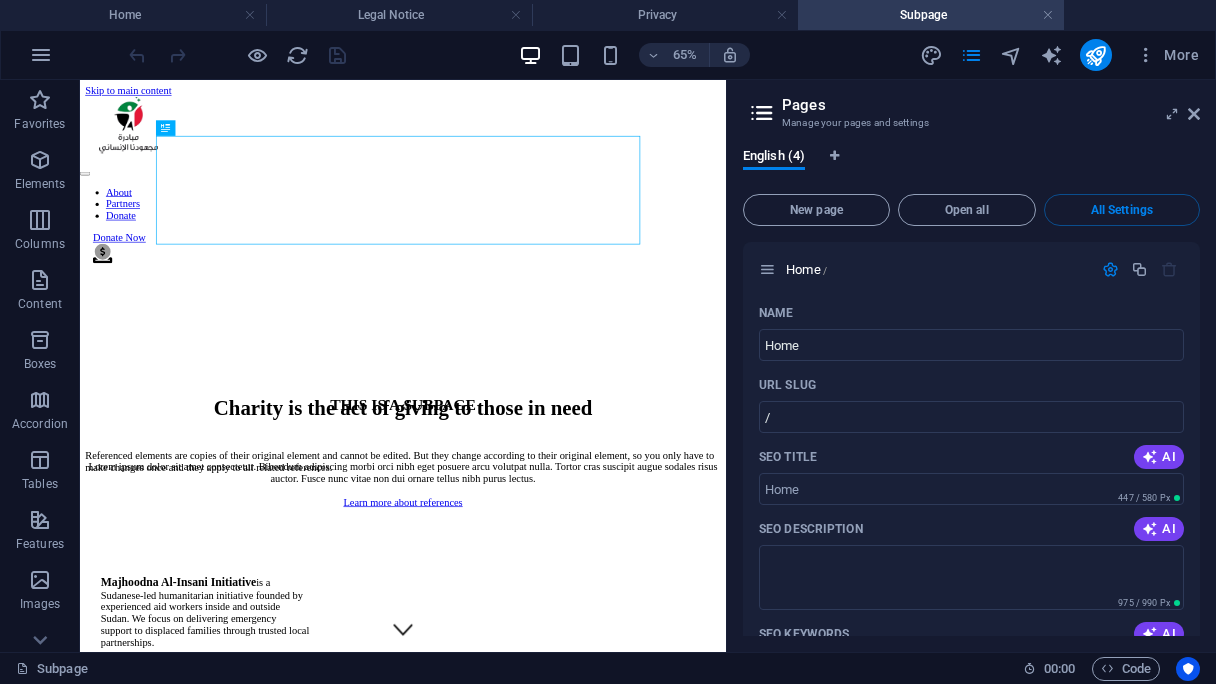 scroll, scrollTop: 0, scrollLeft: 0, axis: both 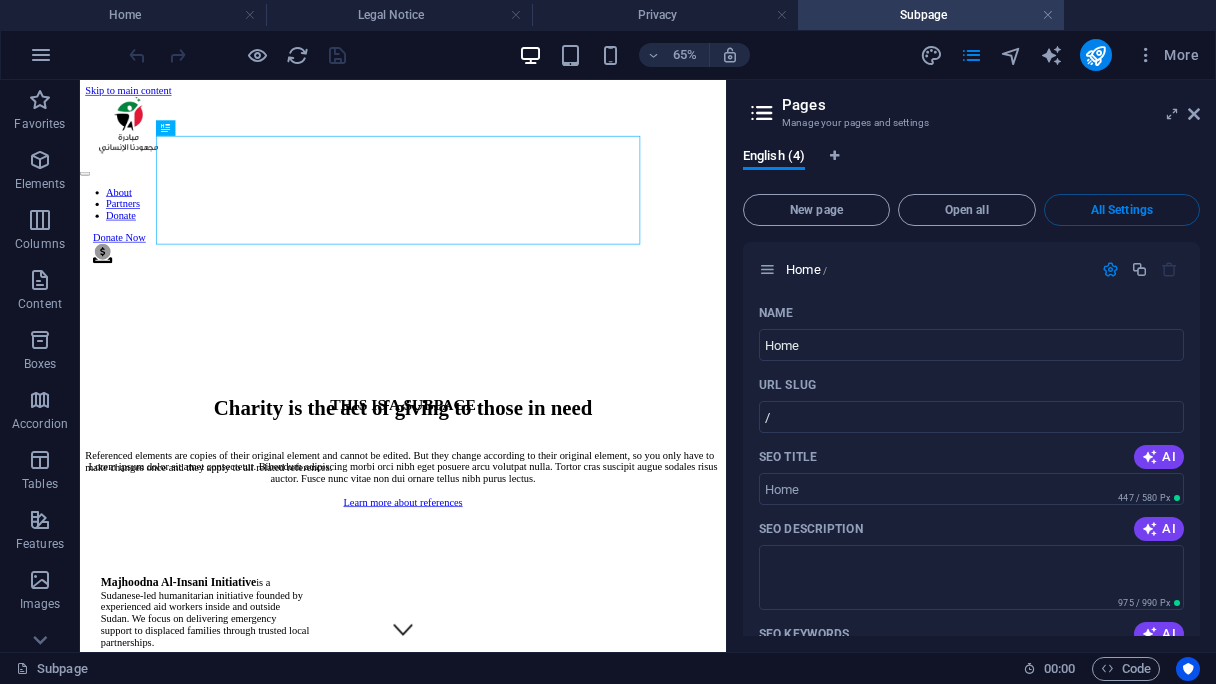 click at bounding box center [762, 113] 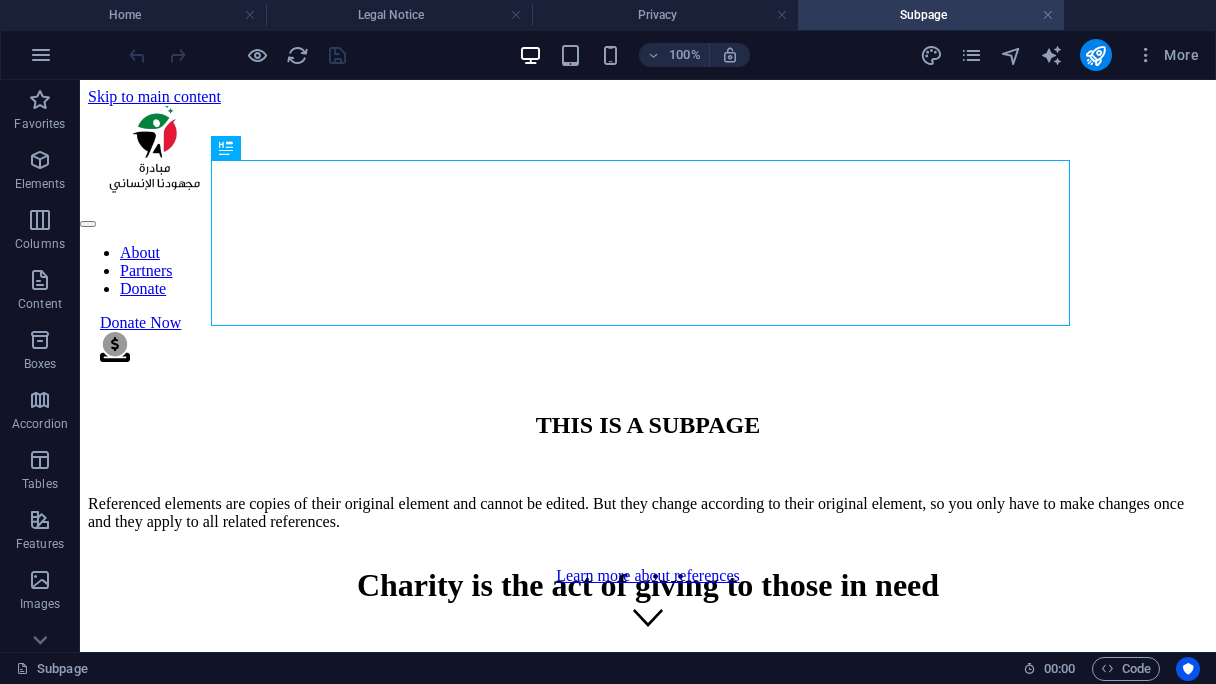 click at bounding box center [1146, 55] 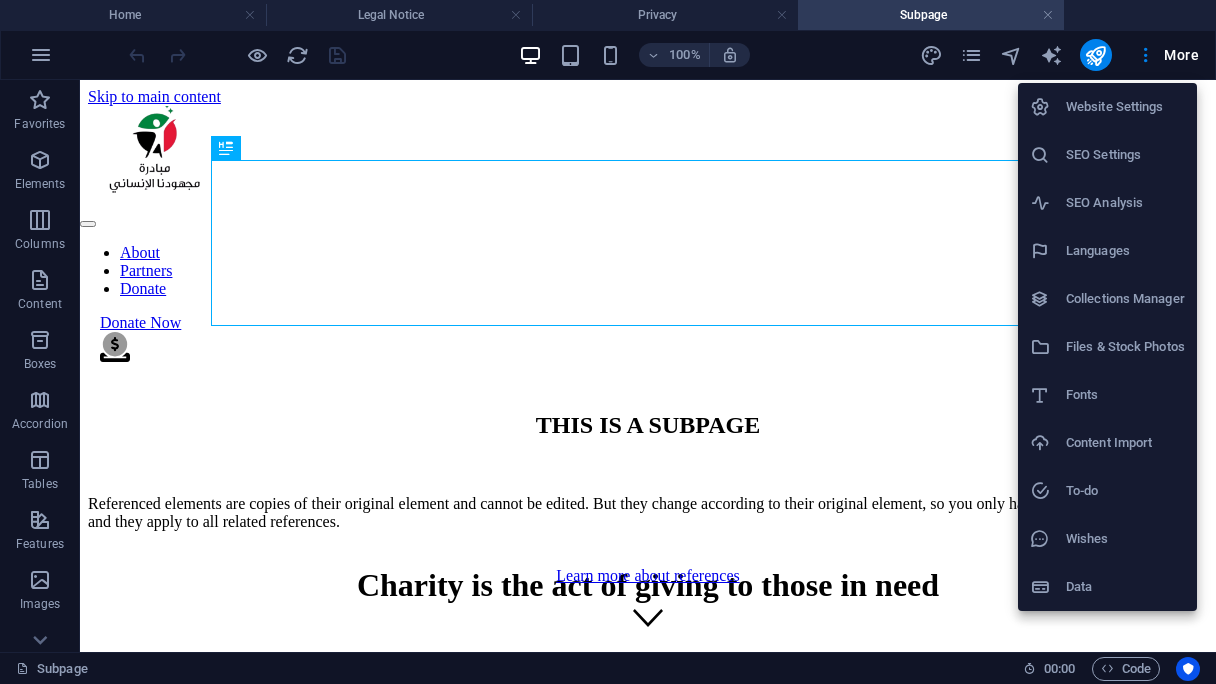 click at bounding box center (608, 342) 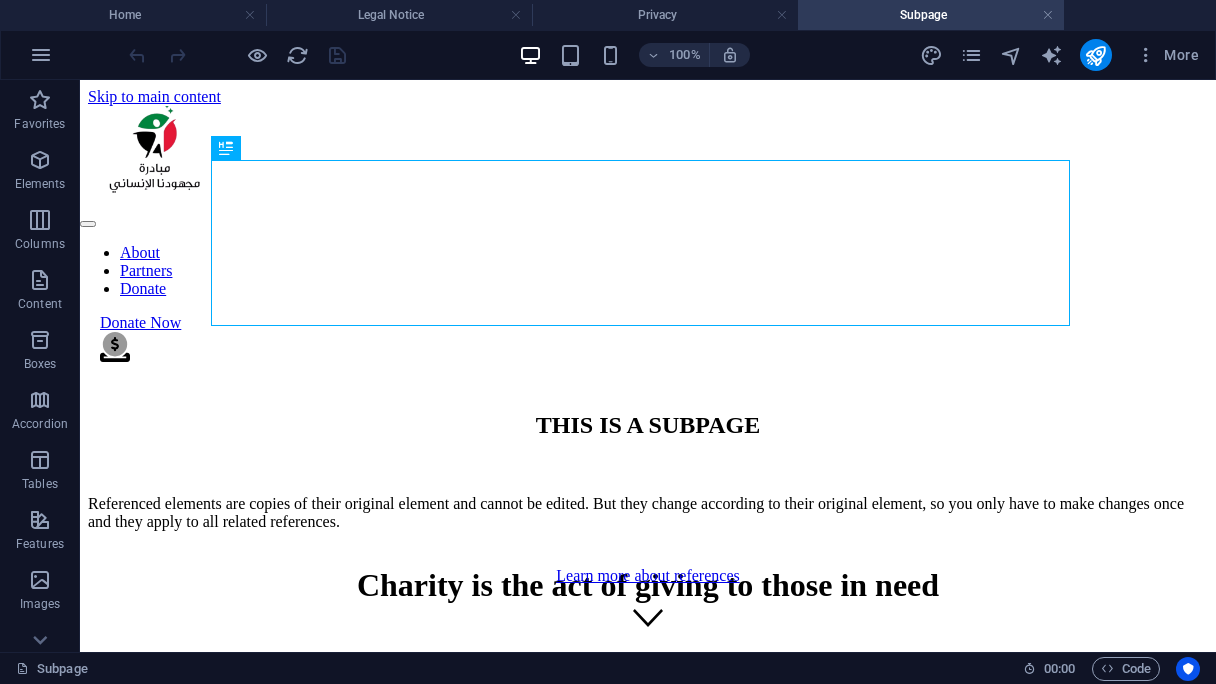 click on "Home" at bounding box center [133, 15] 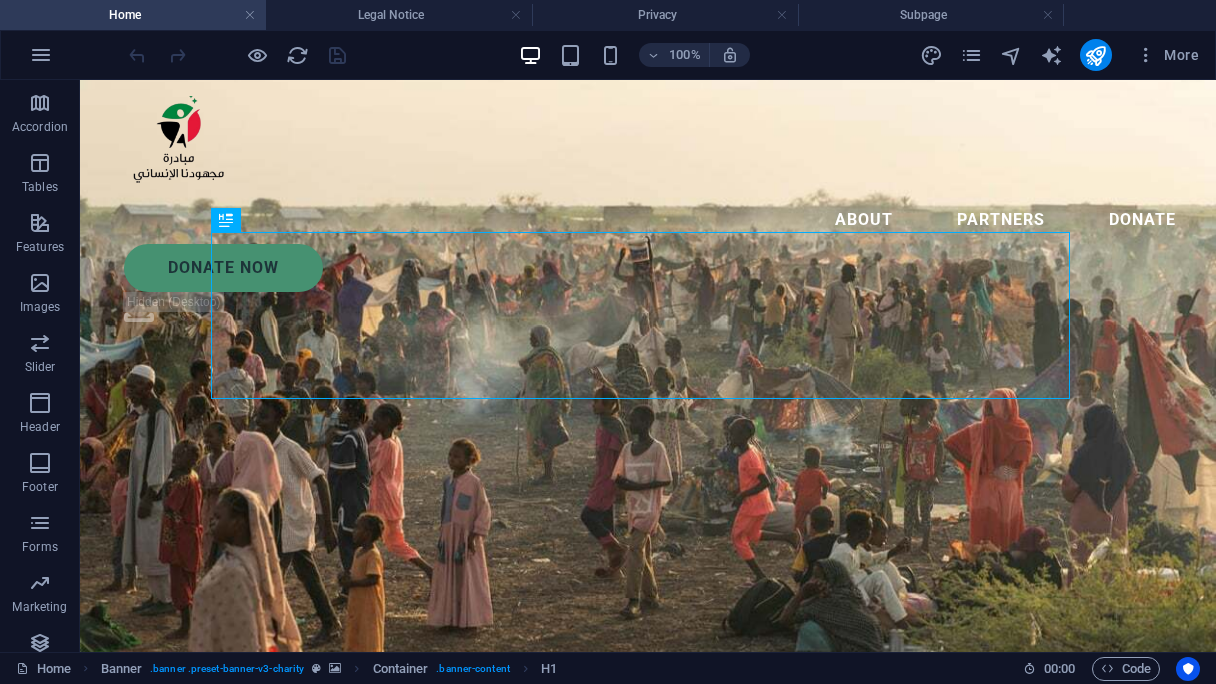 click at bounding box center [1146, 55] 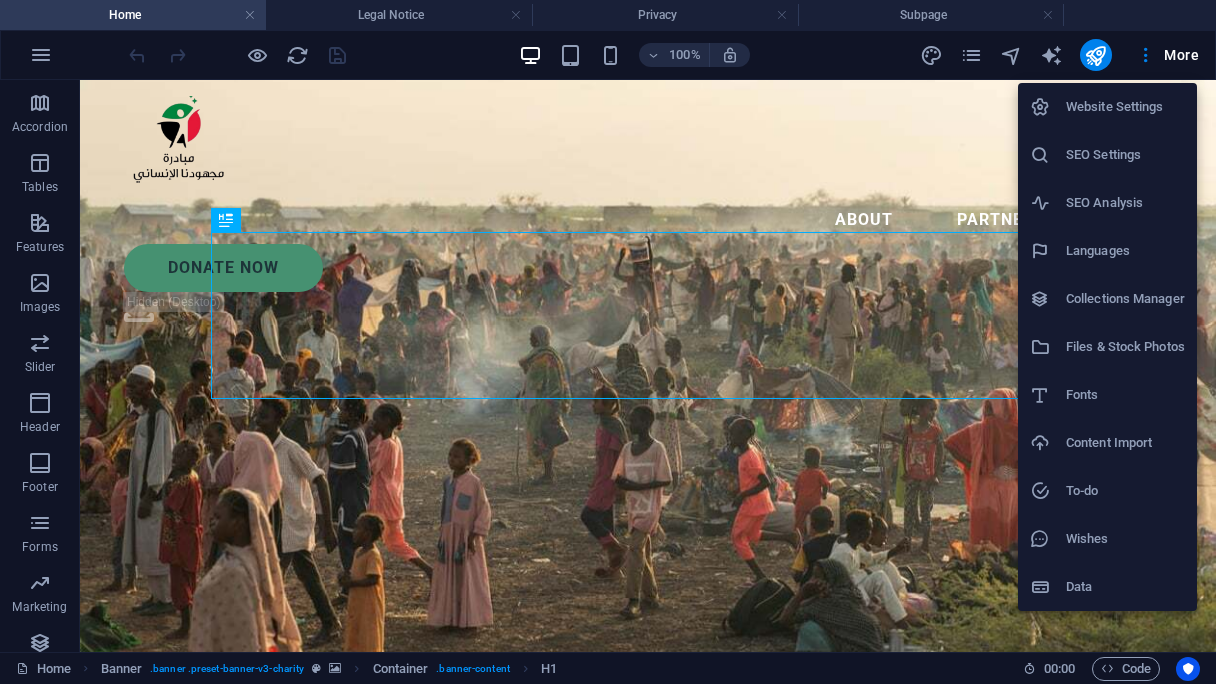 click at bounding box center [608, 342] 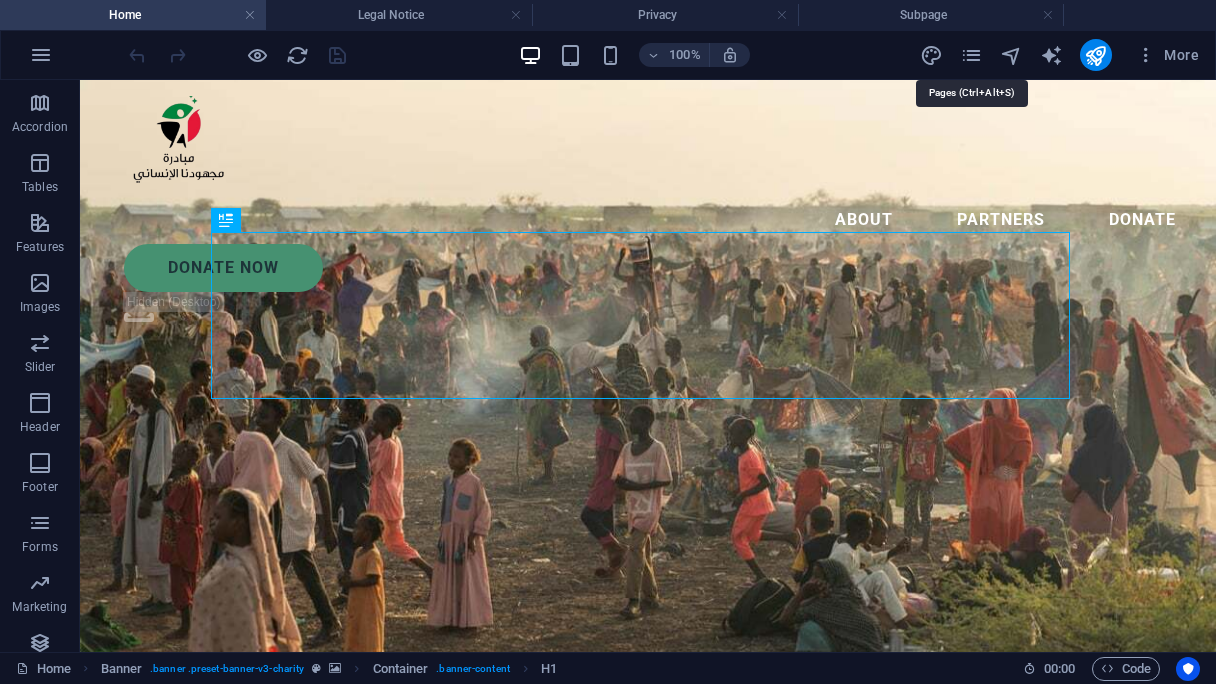 click at bounding box center (971, 55) 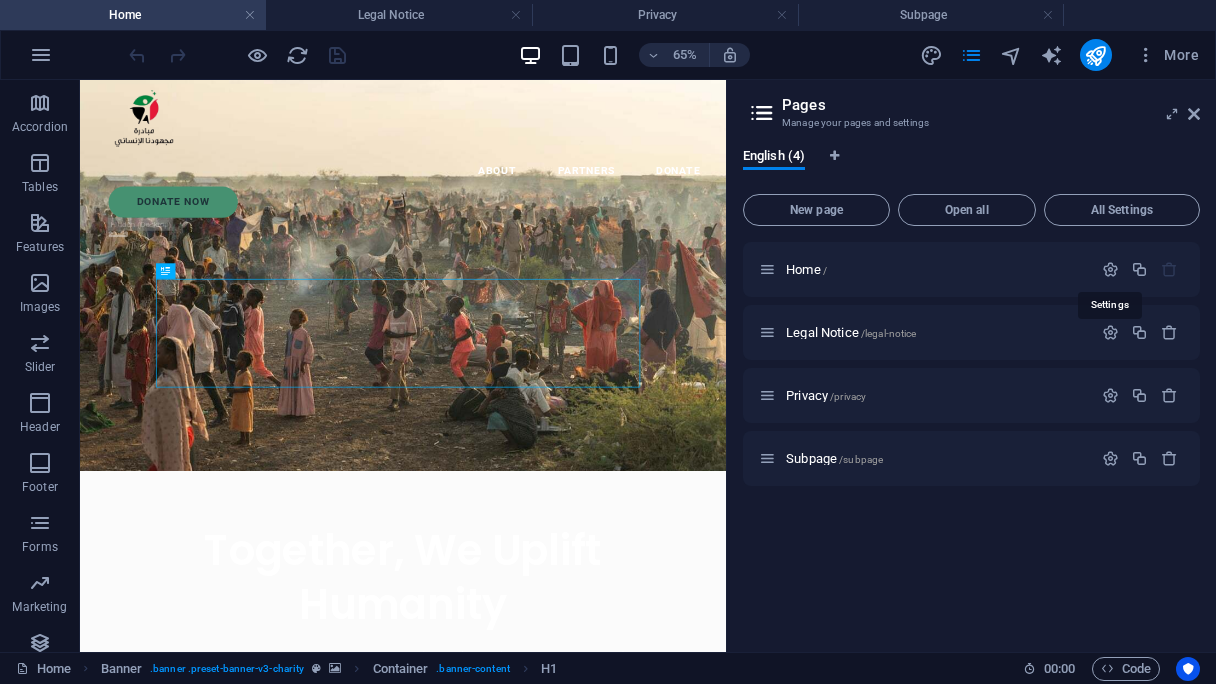click at bounding box center [1110, 269] 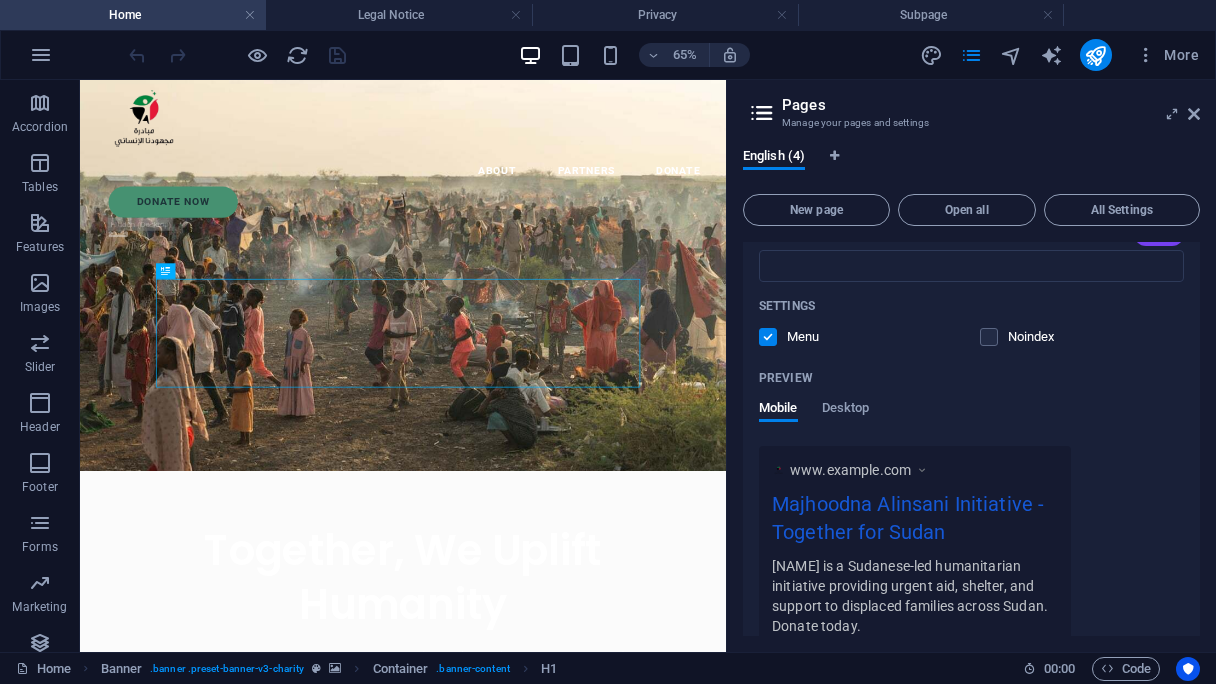 scroll, scrollTop: 600, scrollLeft: 0, axis: vertical 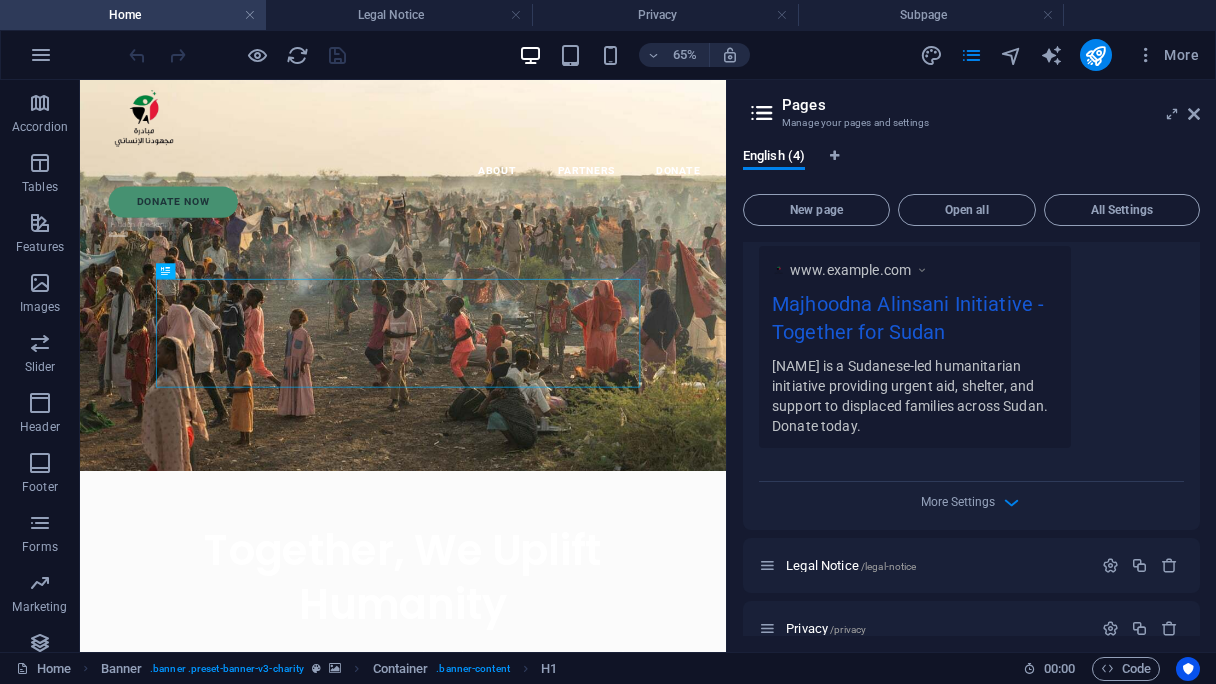 click at bounding box center (1011, 502) 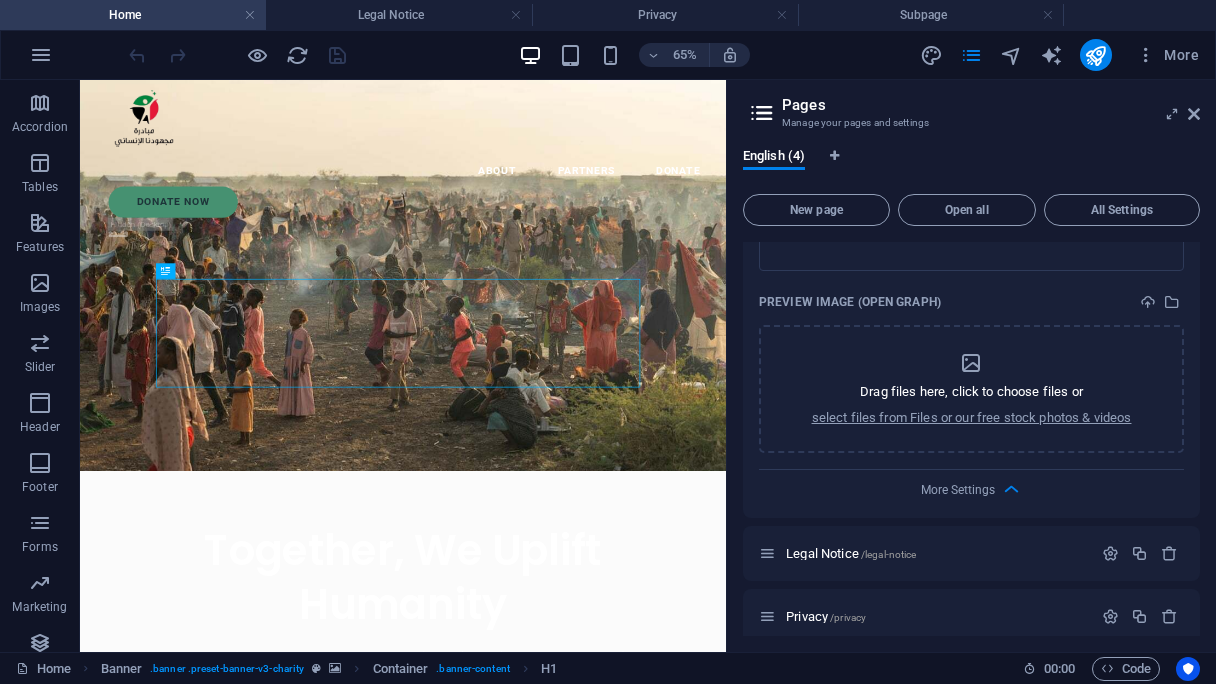 scroll, scrollTop: 977, scrollLeft: 0, axis: vertical 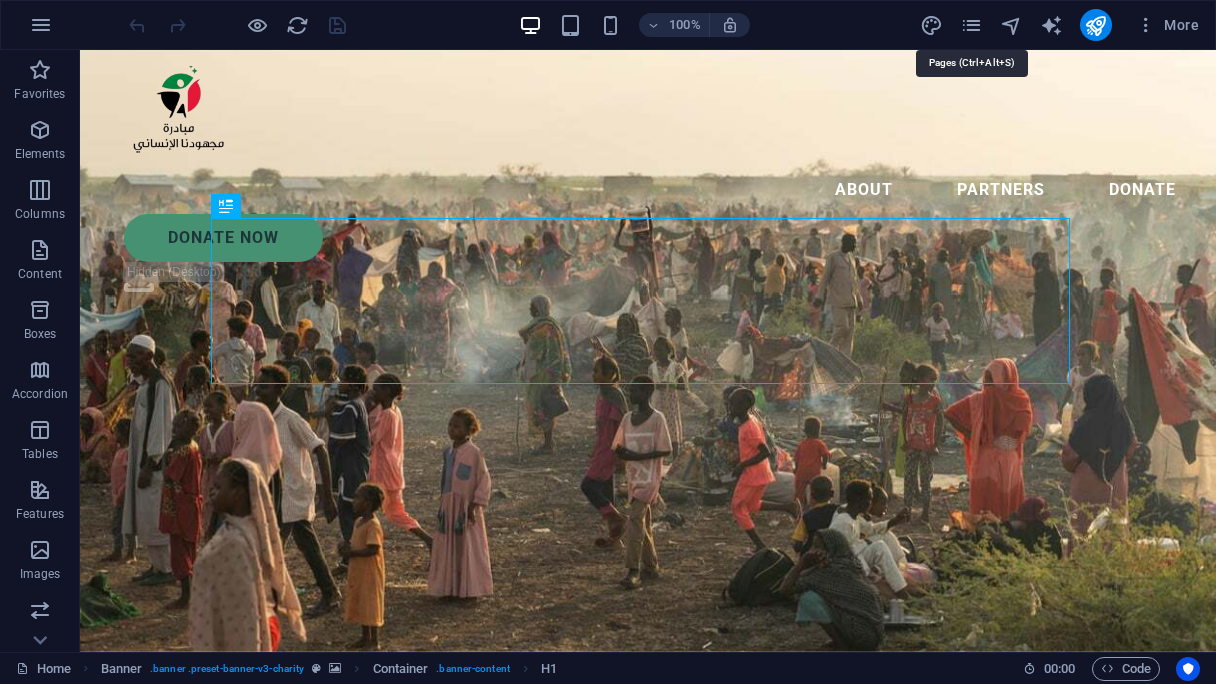 click at bounding box center [971, 25] 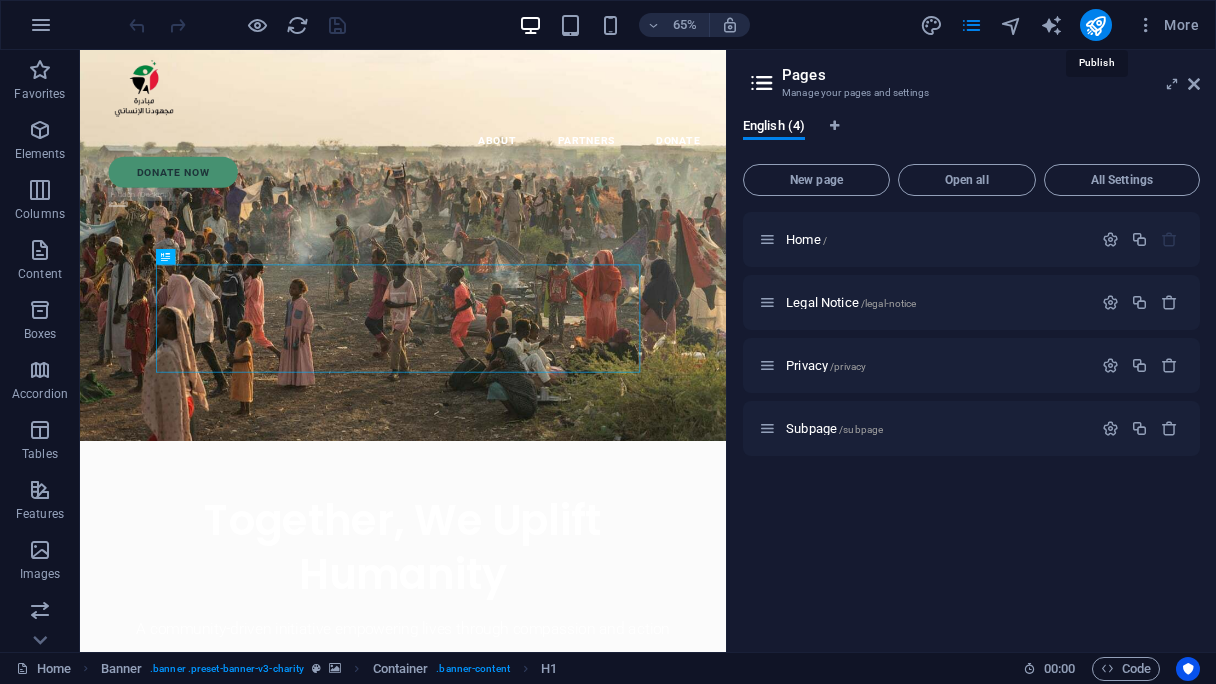 click at bounding box center (1095, 25) 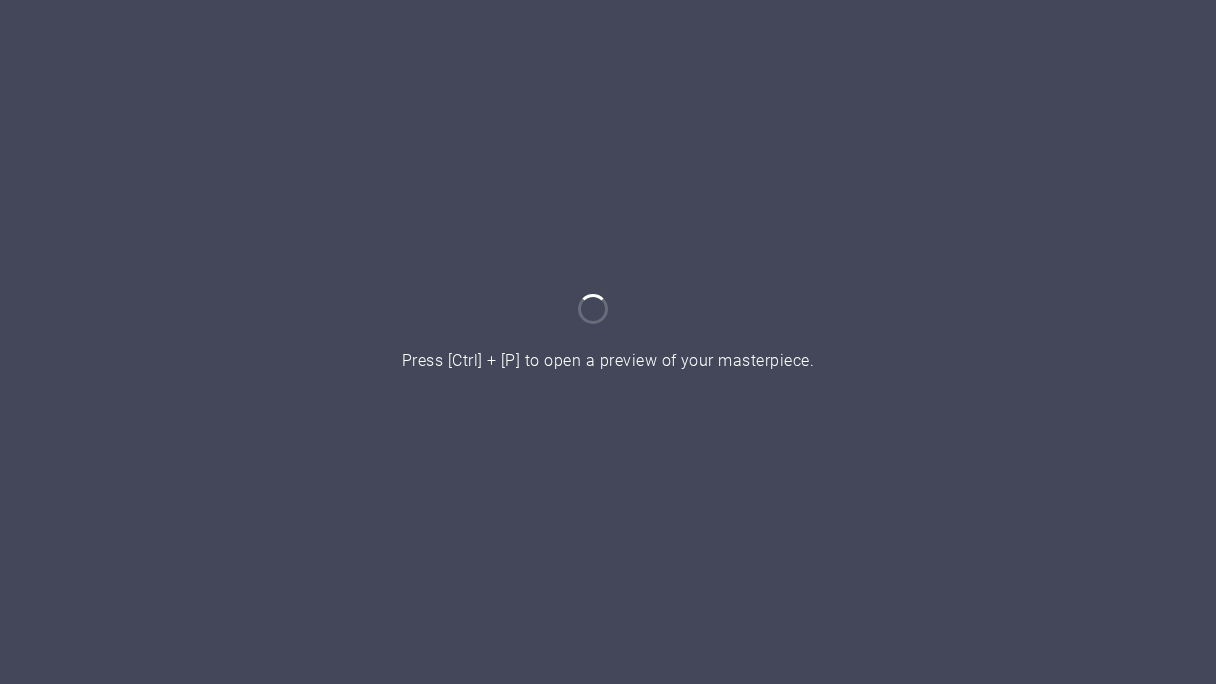 scroll, scrollTop: 0, scrollLeft: 0, axis: both 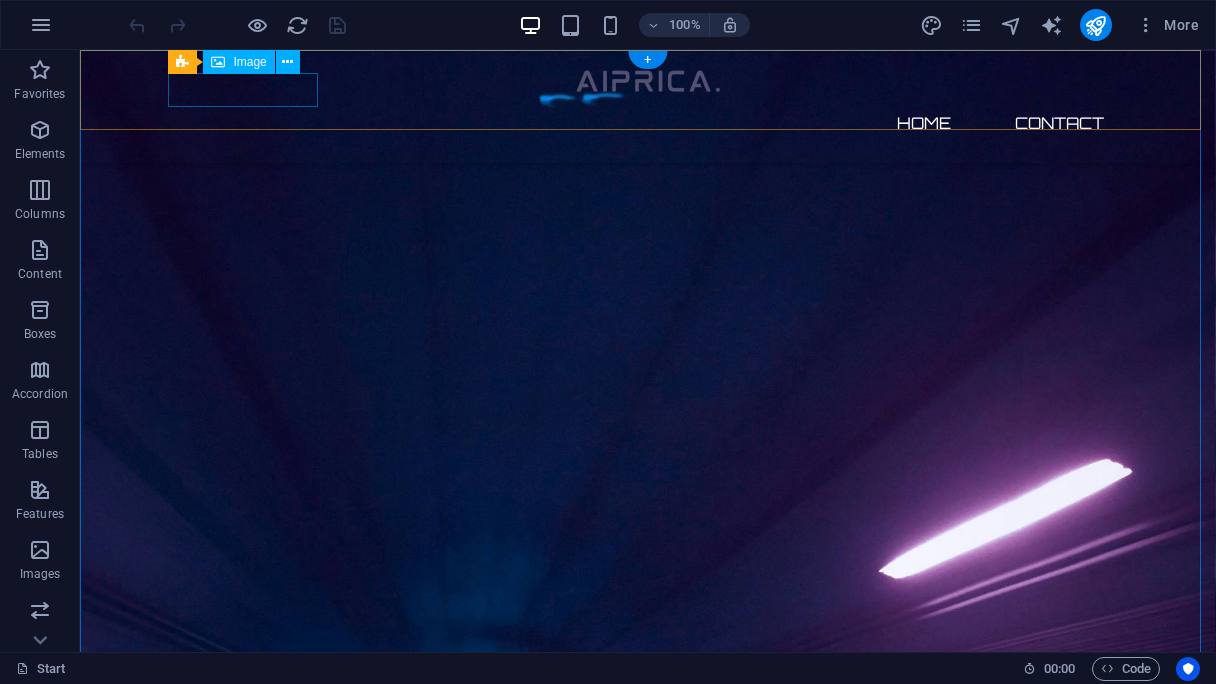 click at bounding box center (648, 82) 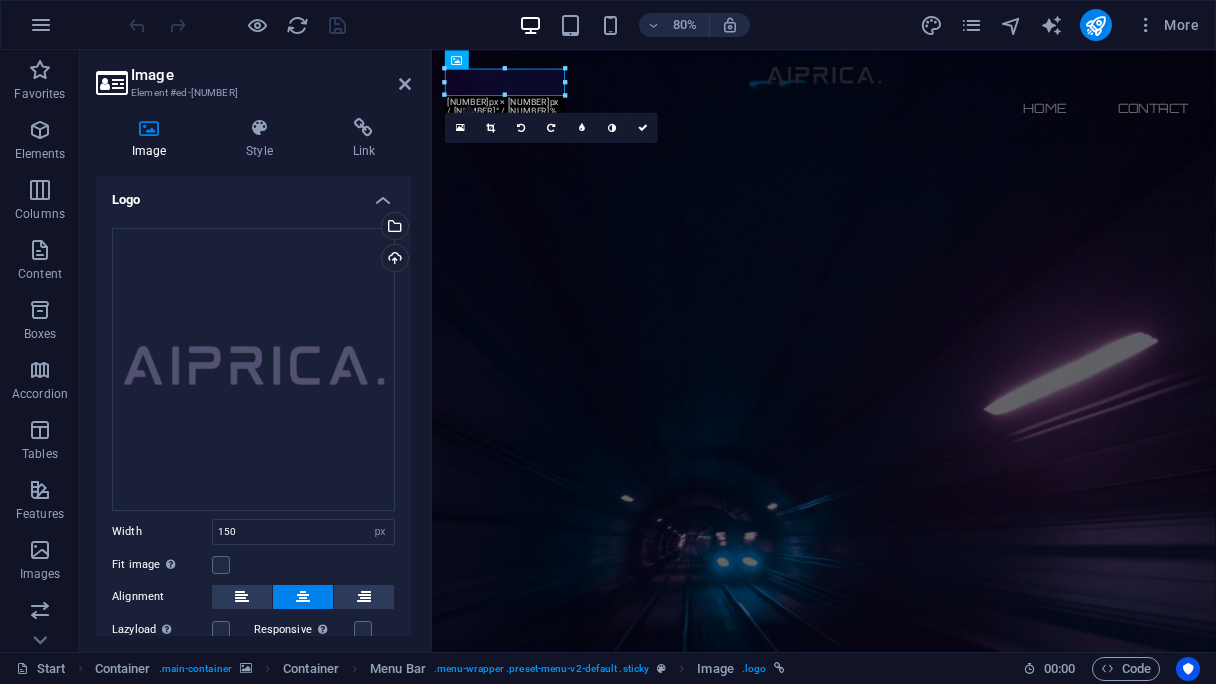 click on "Upload" at bounding box center (393, 260) 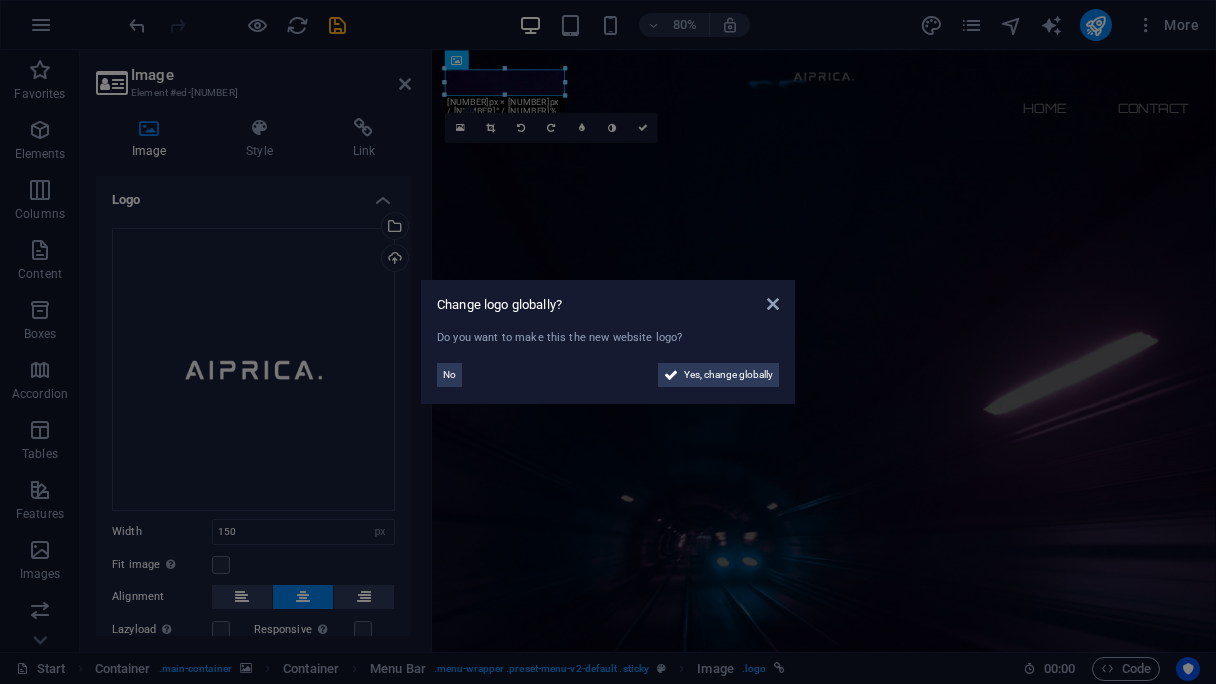 click on "No" at bounding box center (449, 375) 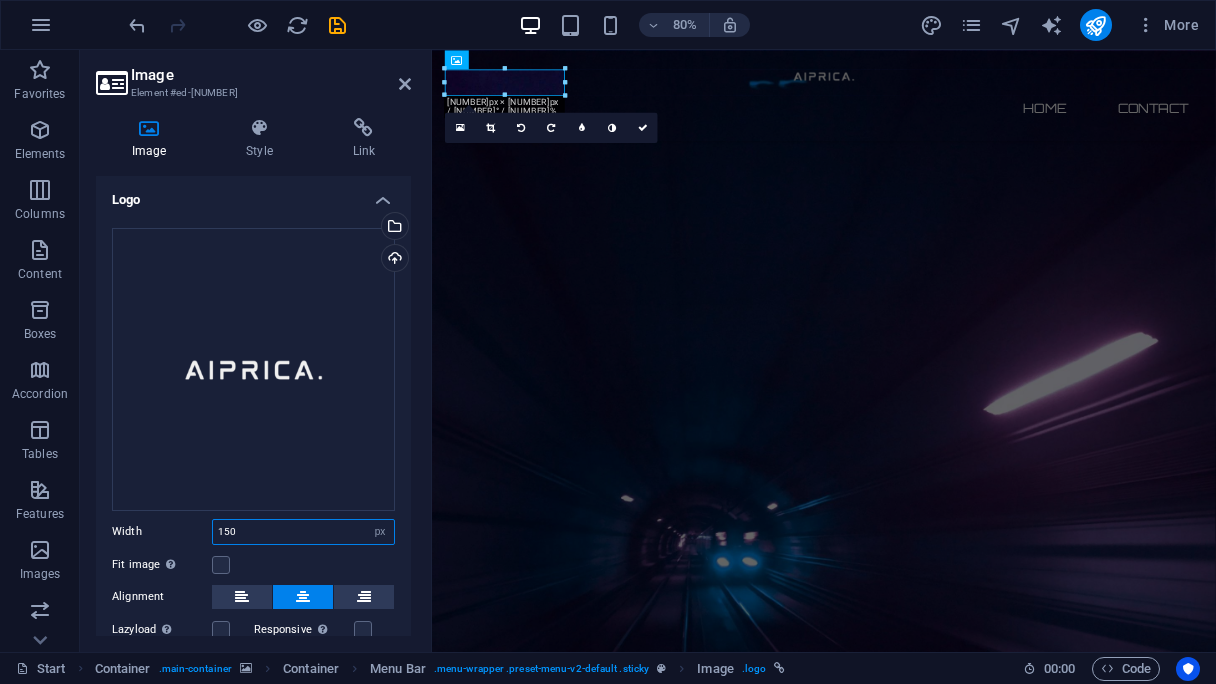 drag, startPoint x: 263, startPoint y: 523, endPoint x: 209, endPoint y: 523, distance: 54 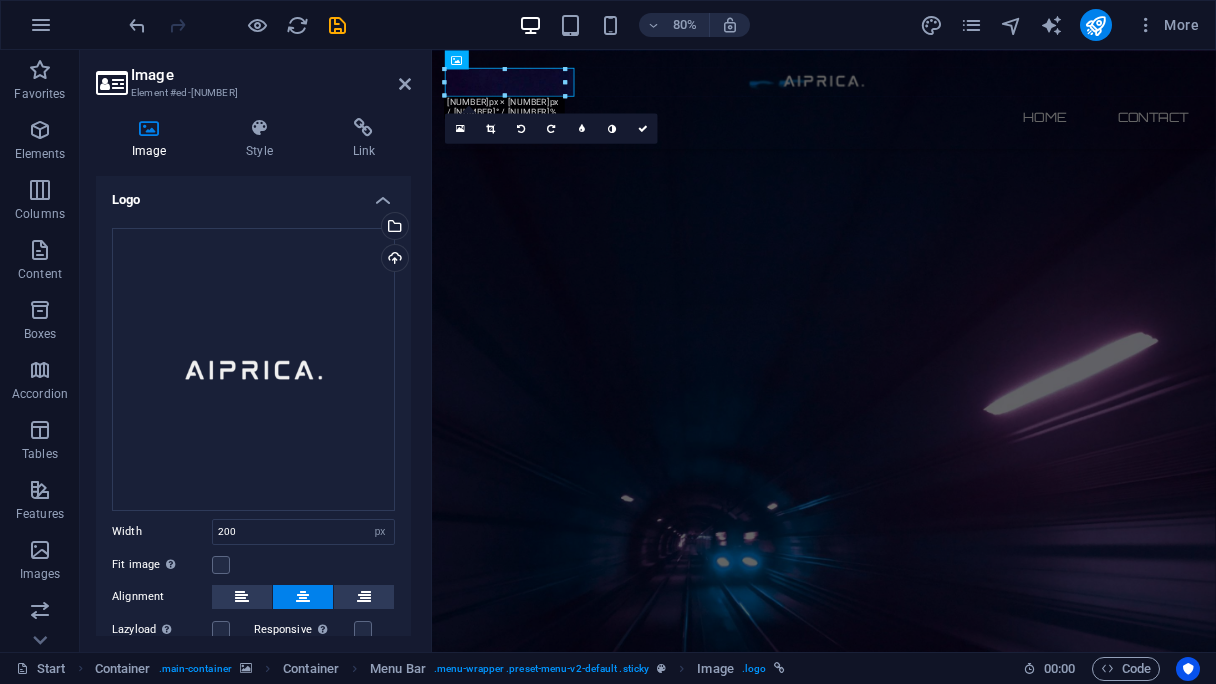 click on "Fit image Automatically fit image to a fixed width and height" at bounding box center (253, 565) 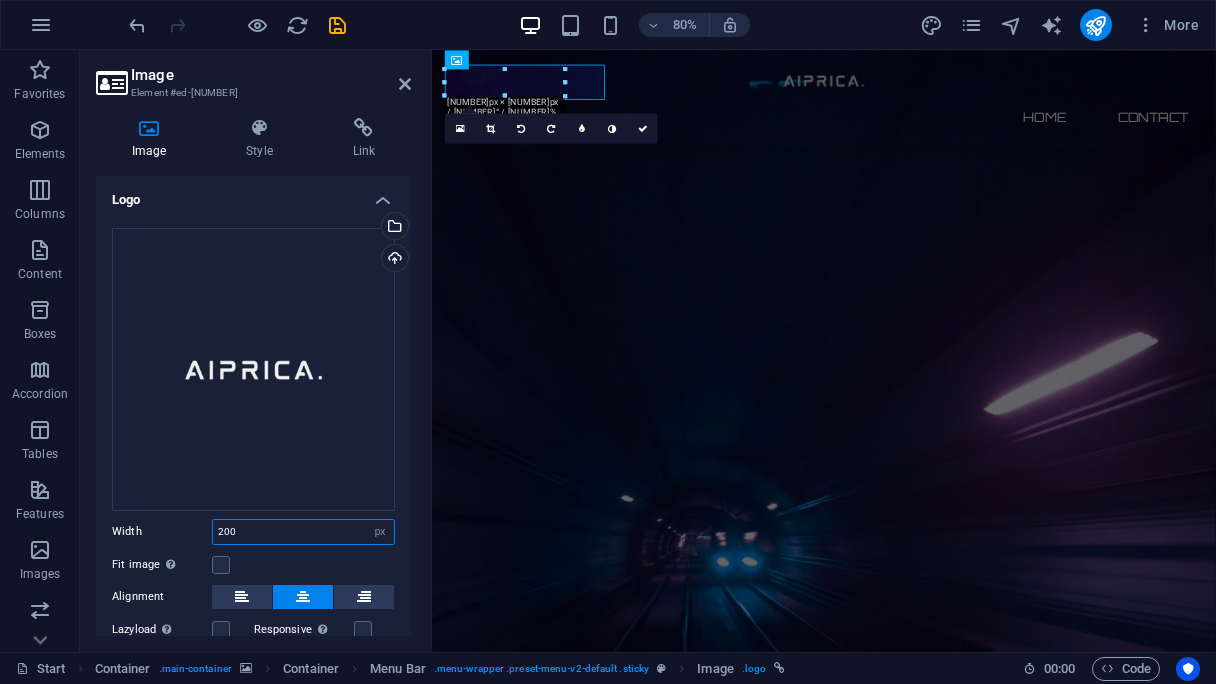 drag, startPoint x: 260, startPoint y: 529, endPoint x: 178, endPoint y: 534, distance: 82.1523 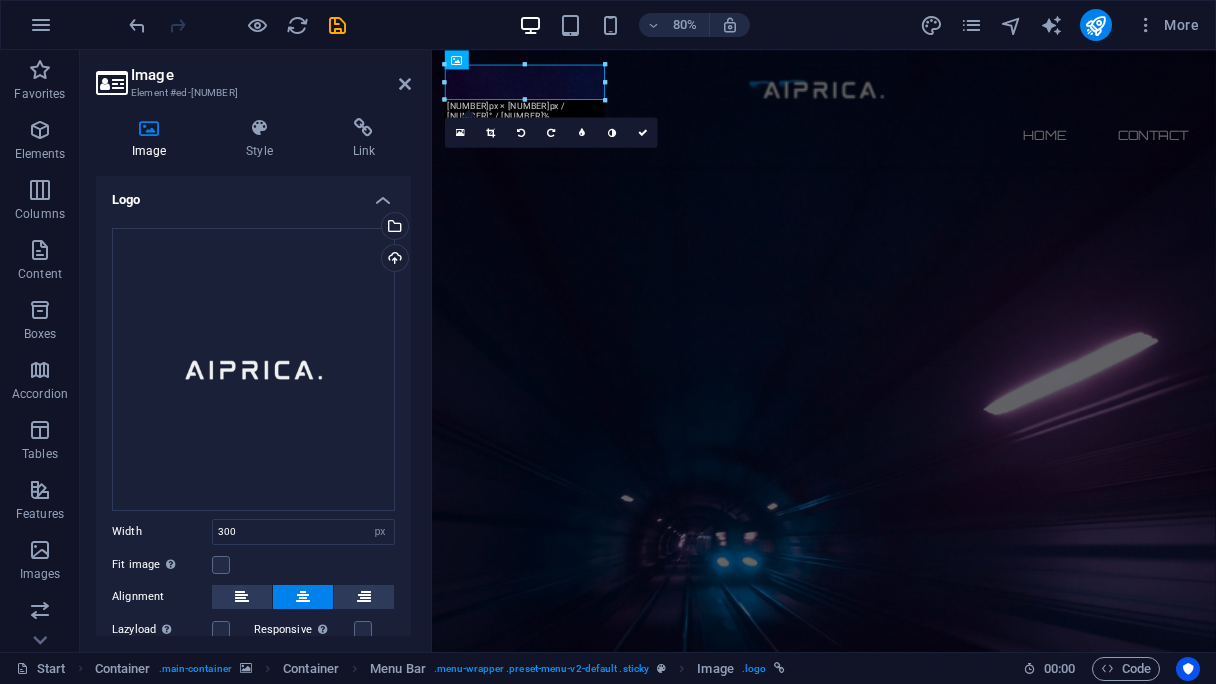 click on "Fit image Automatically fit image to a fixed width and height" at bounding box center (253, 565) 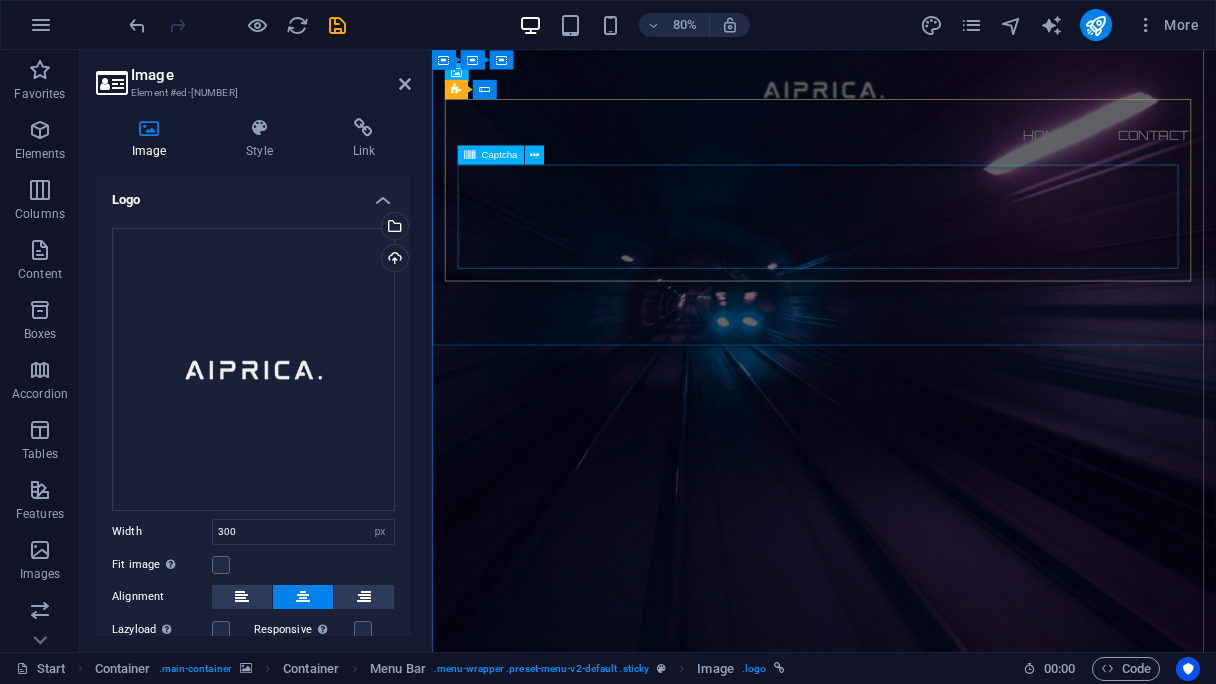 scroll, scrollTop: 0, scrollLeft: 0, axis: both 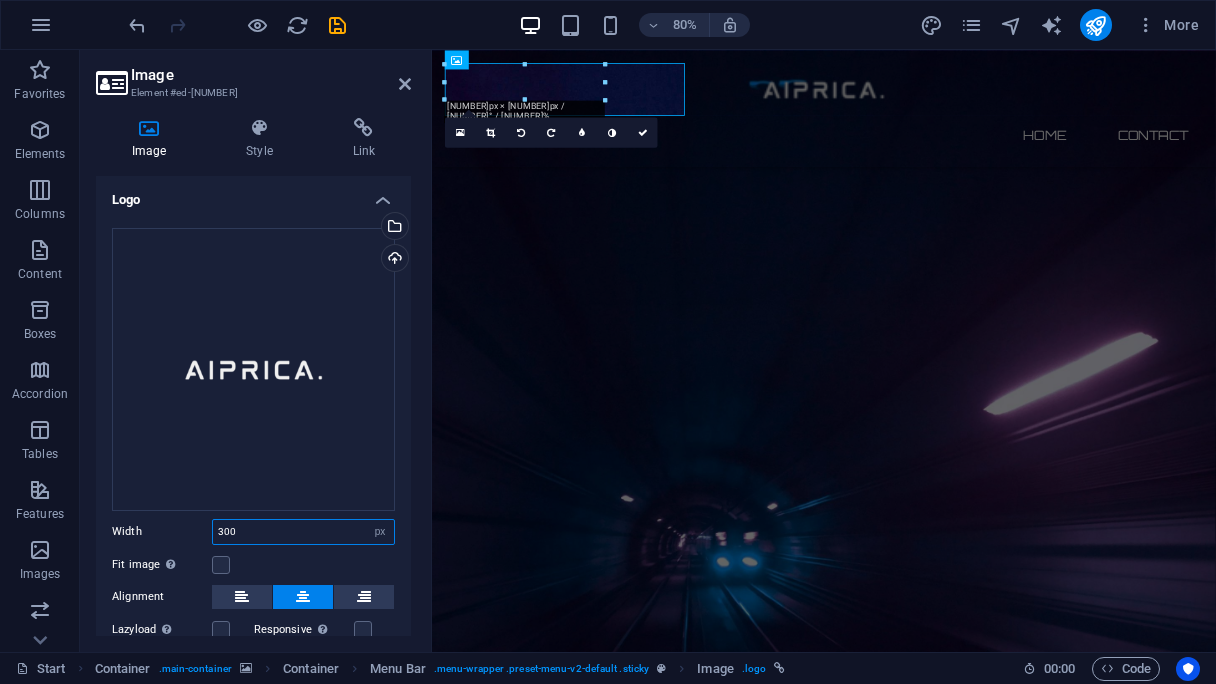 drag, startPoint x: 237, startPoint y: 529, endPoint x: 212, endPoint y: 528, distance: 25.019993 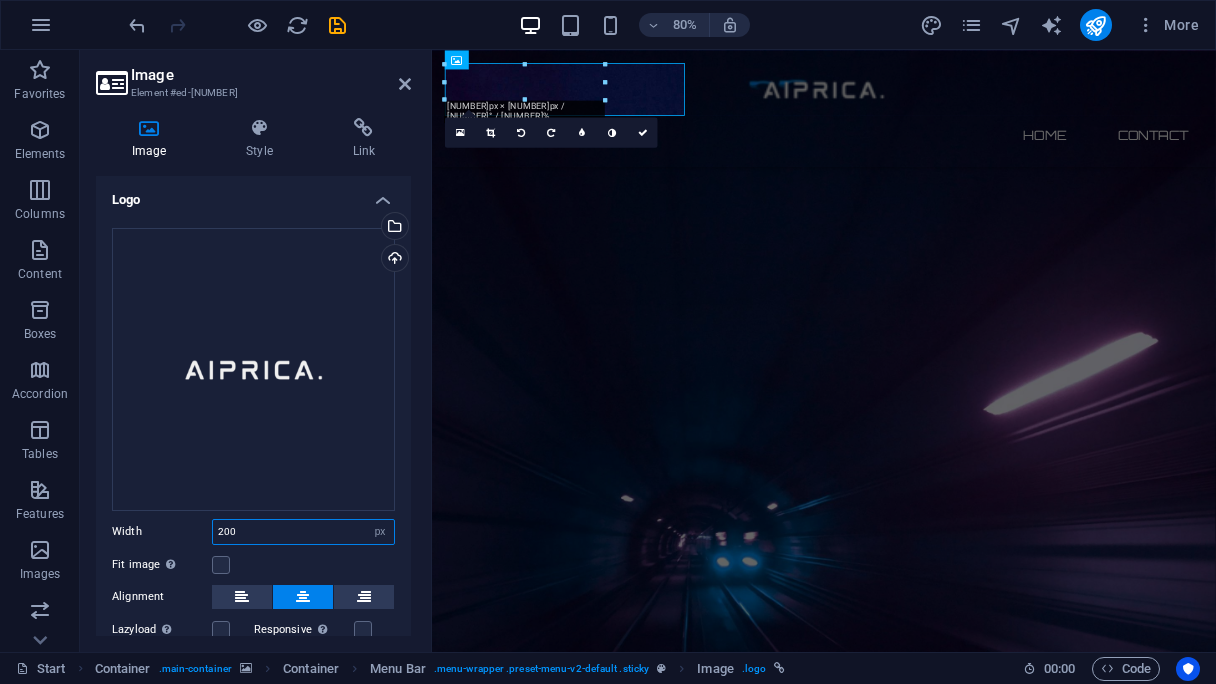 type on "200" 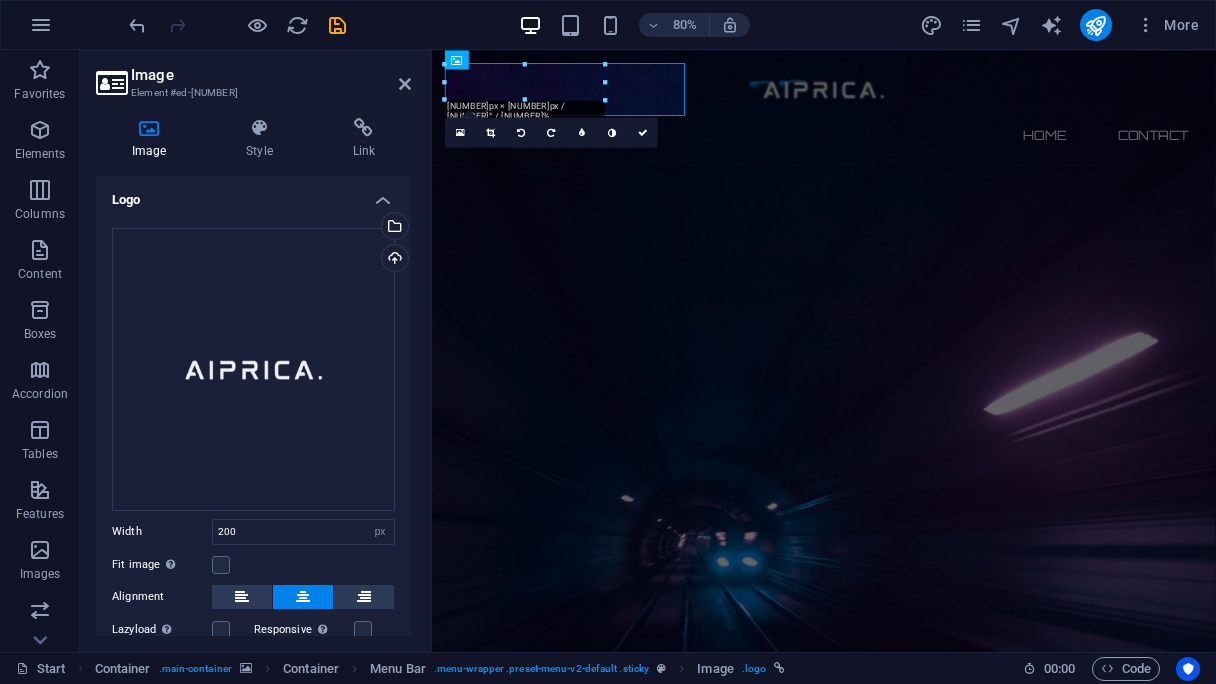 click on "Fit image Automatically fit image to a fixed width and height" at bounding box center [253, 565] 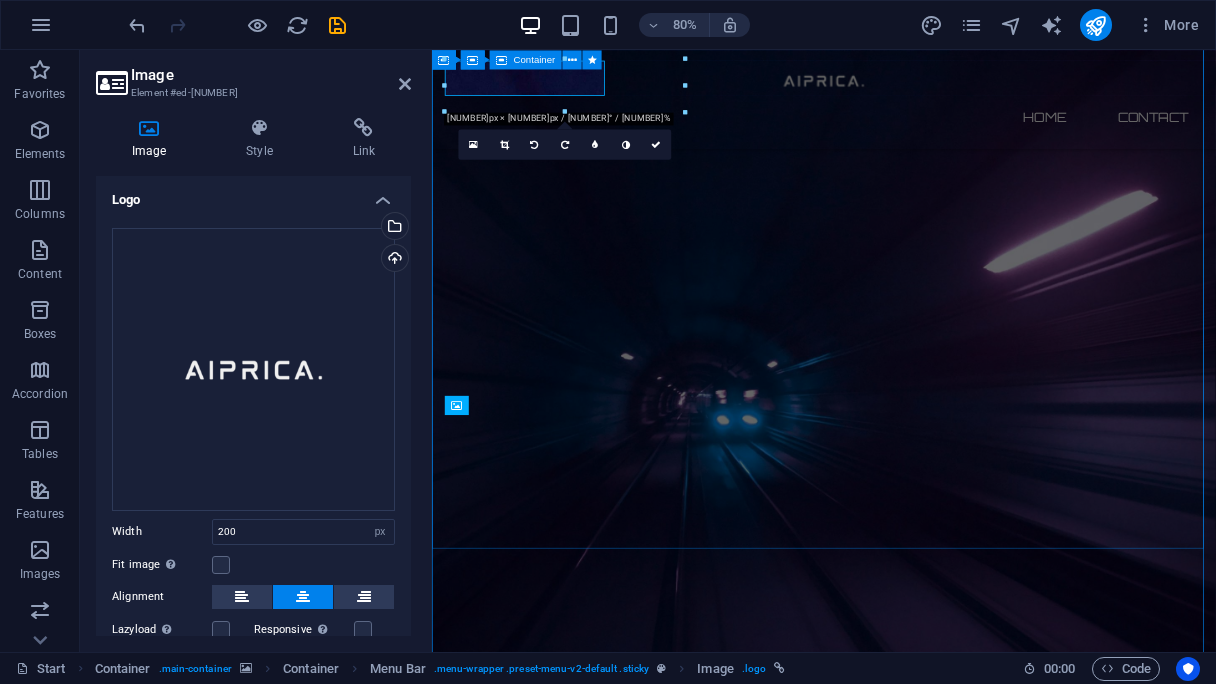 scroll, scrollTop: 0, scrollLeft: 0, axis: both 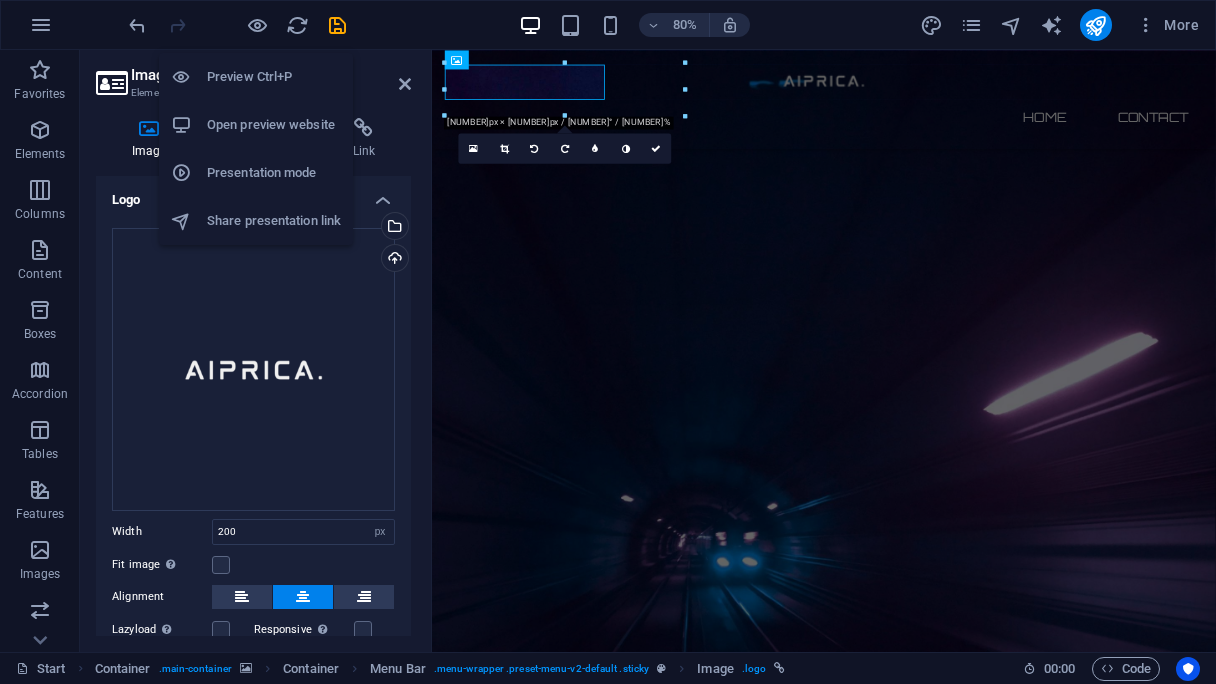 click at bounding box center (257, 25) 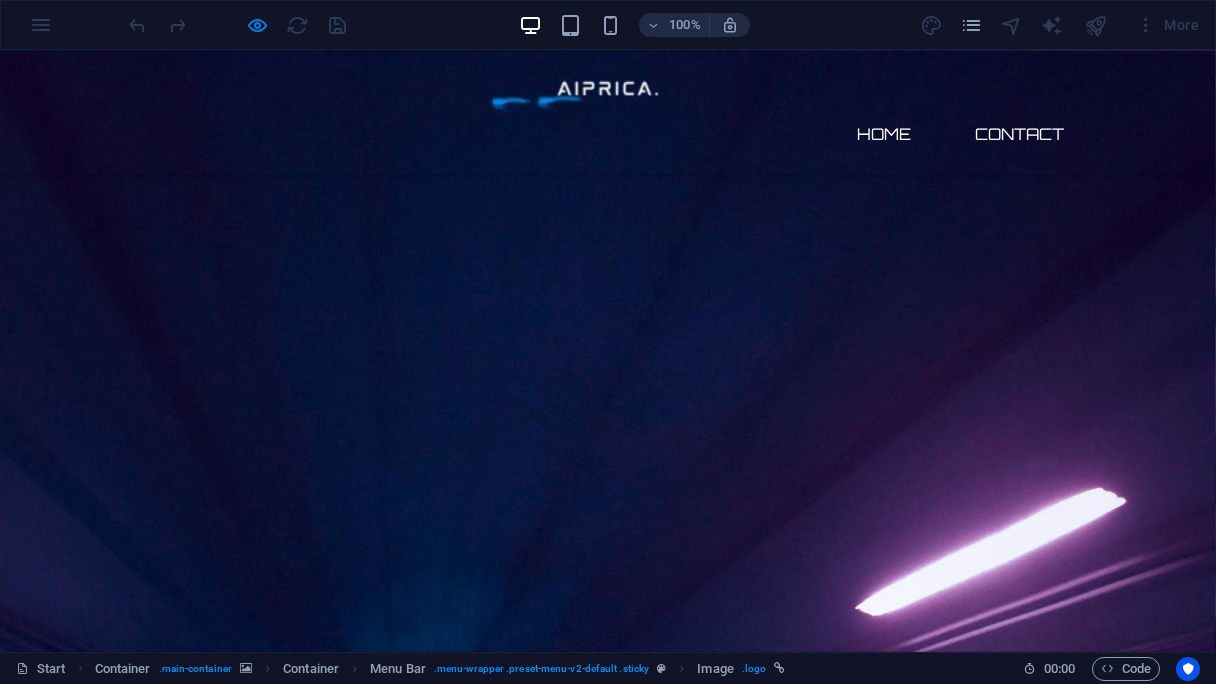 type 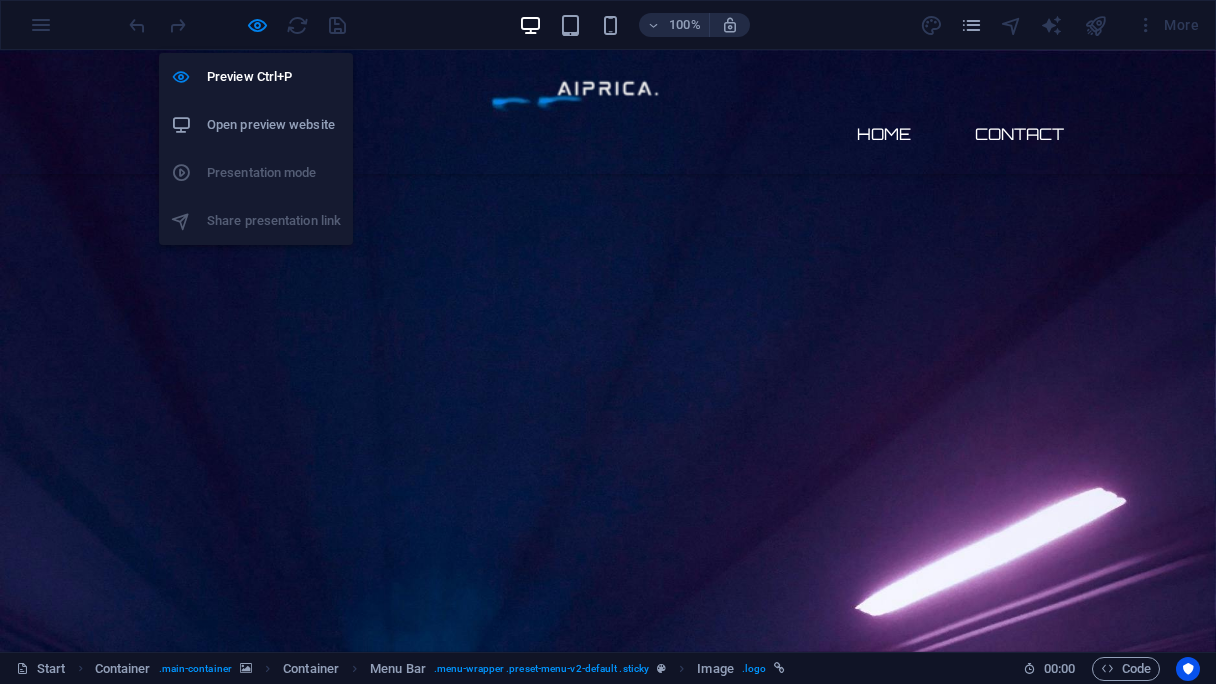 click at bounding box center (257, 25) 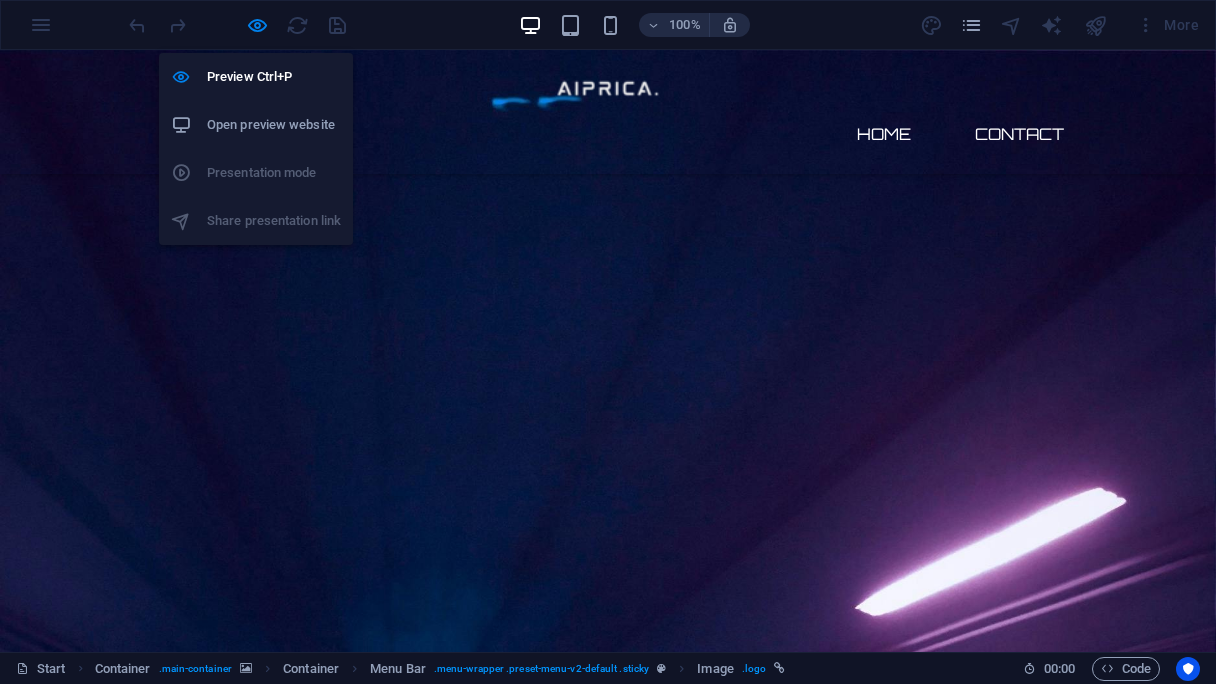 select on "px" 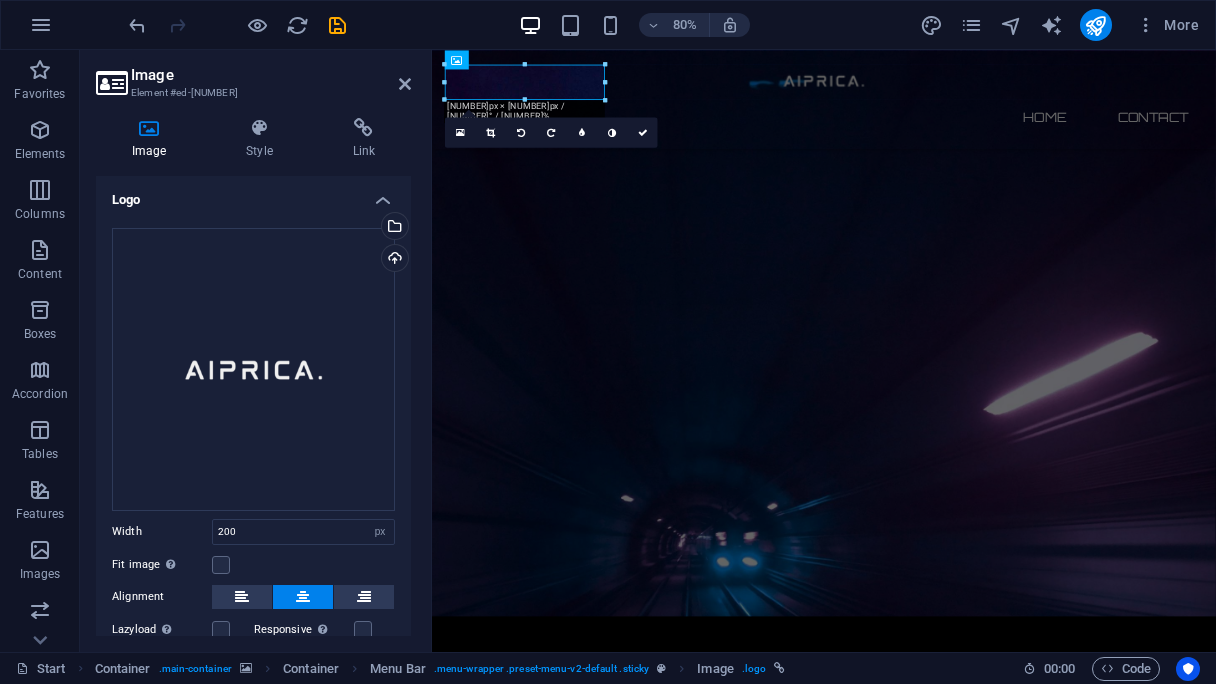 click on "Upload" at bounding box center [393, 260] 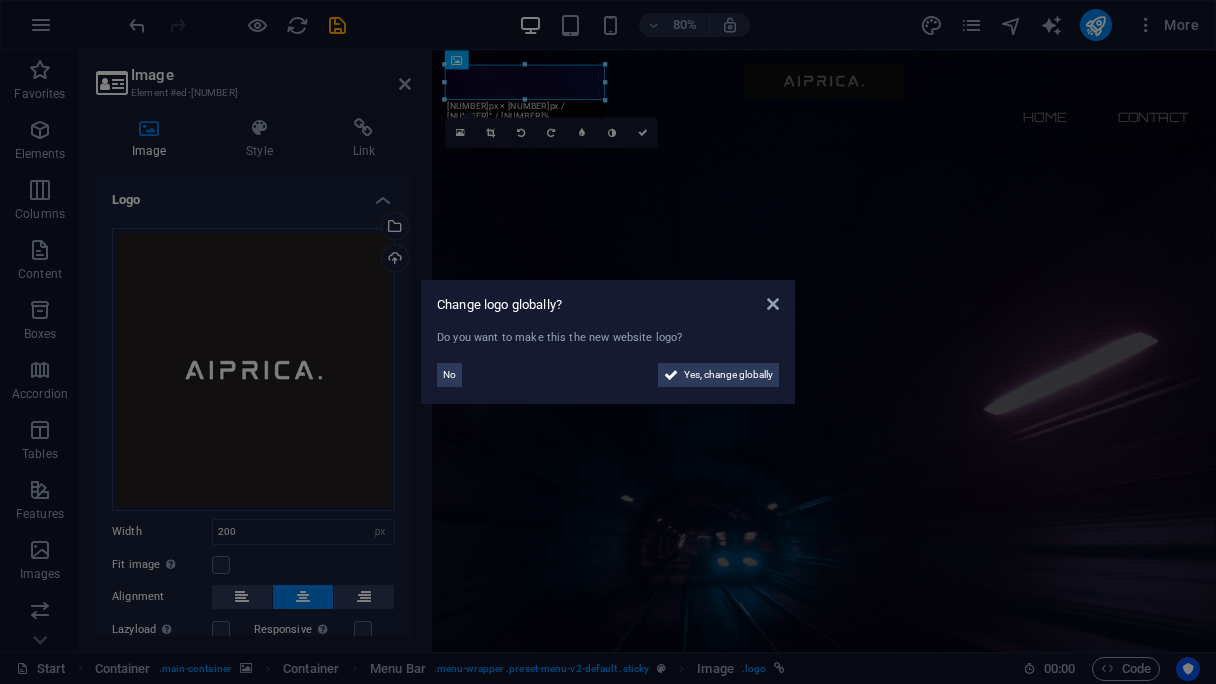click on "No" at bounding box center (449, 375) 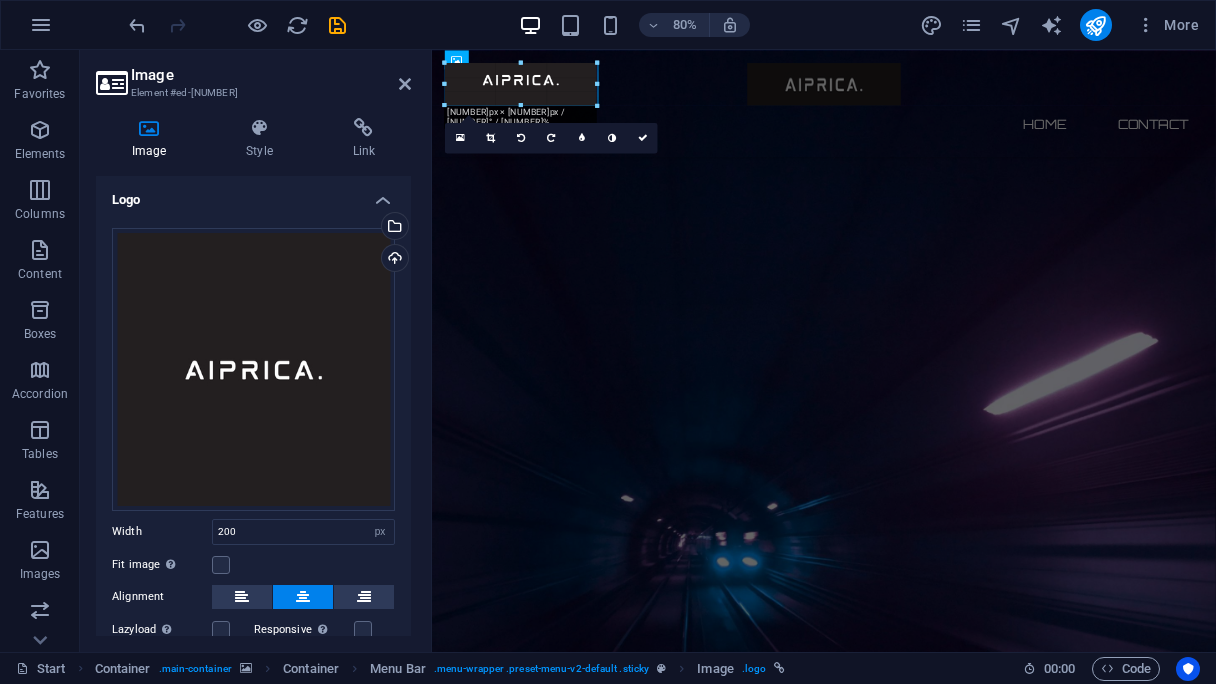 drag, startPoint x: 608, startPoint y: 103, endPoint x: 600, endPoint y: 93, distance: 12.806249 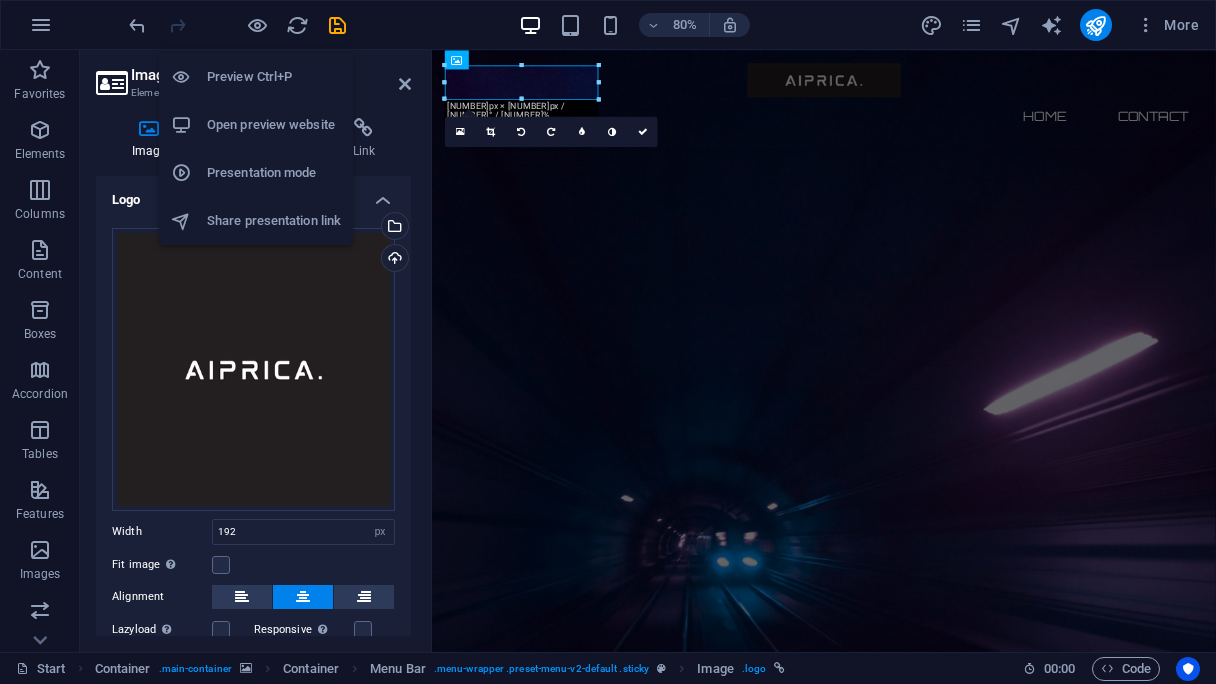 click at bounding box center [257, 25] 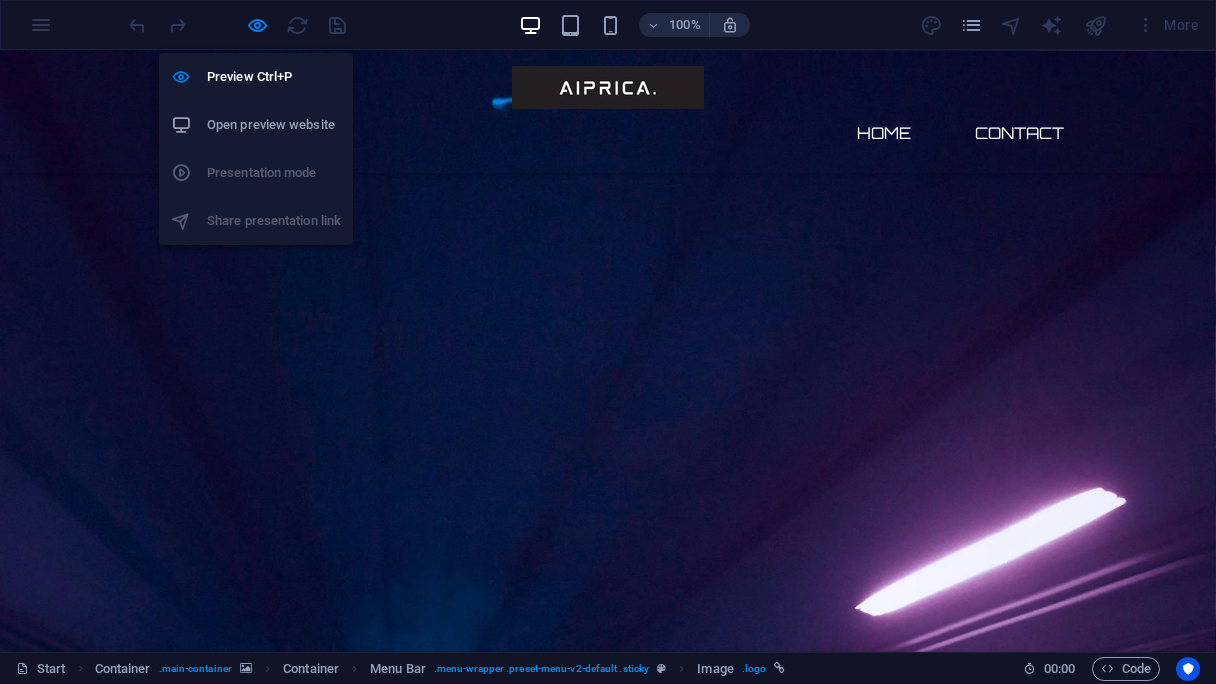 click at bounding box center [257, 25] 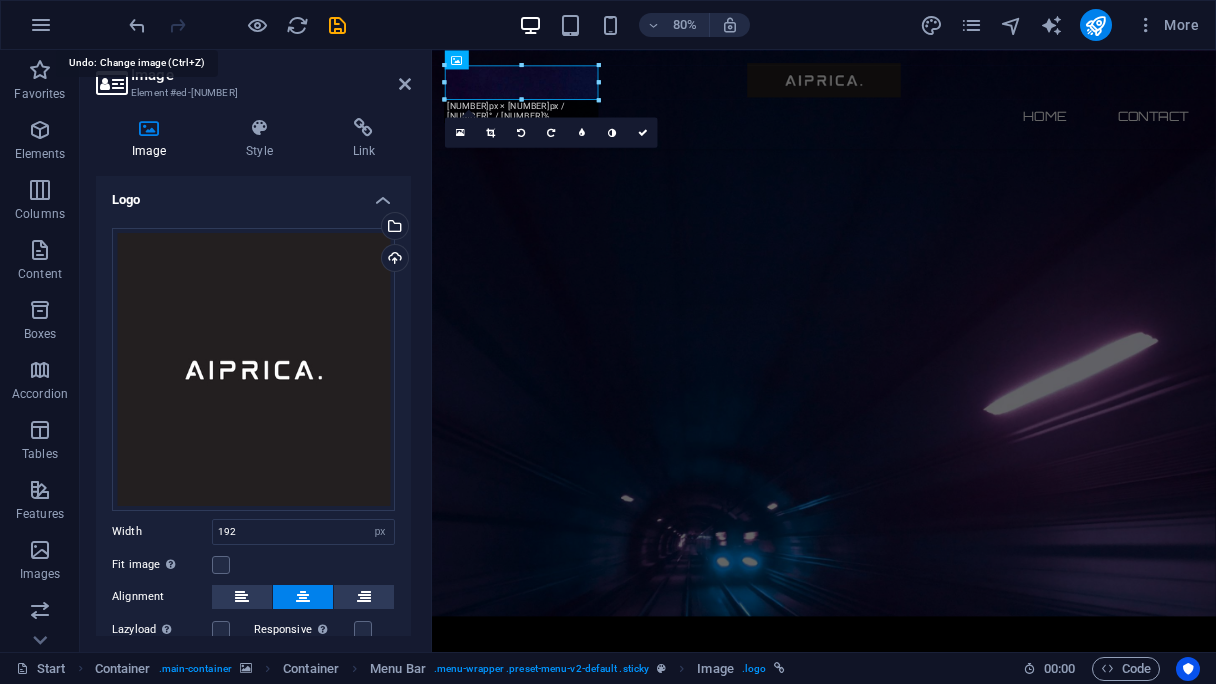 click at bounding box center (137, 25) 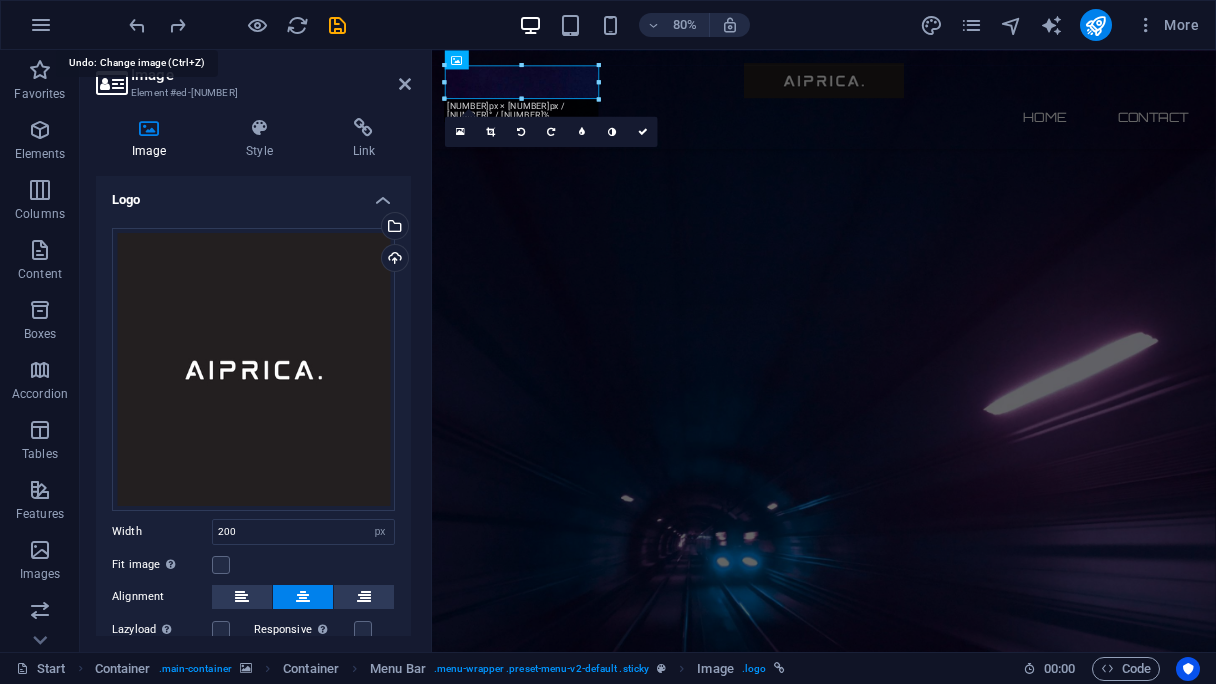 click at bounding box center (137, 25) 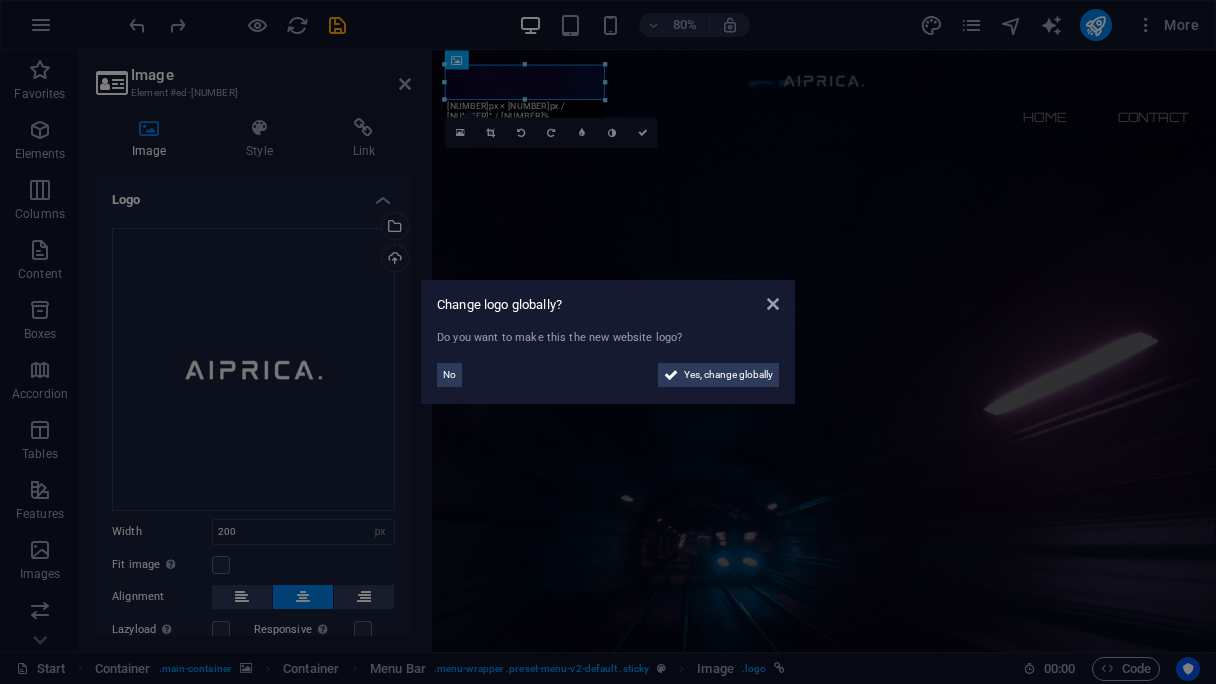 click on "Change logo globally? Do you want to make this the new website logo? No Yes, change globally" at bounding box center (608, 342) 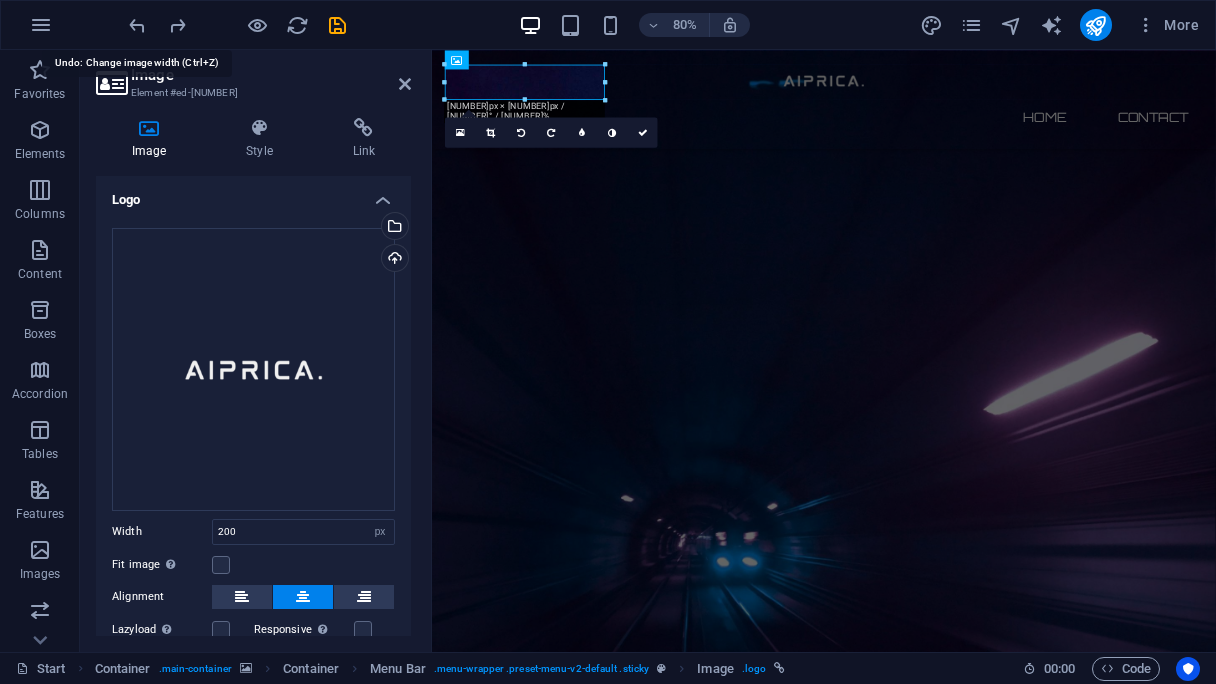 click at bounding box center [137, 25] 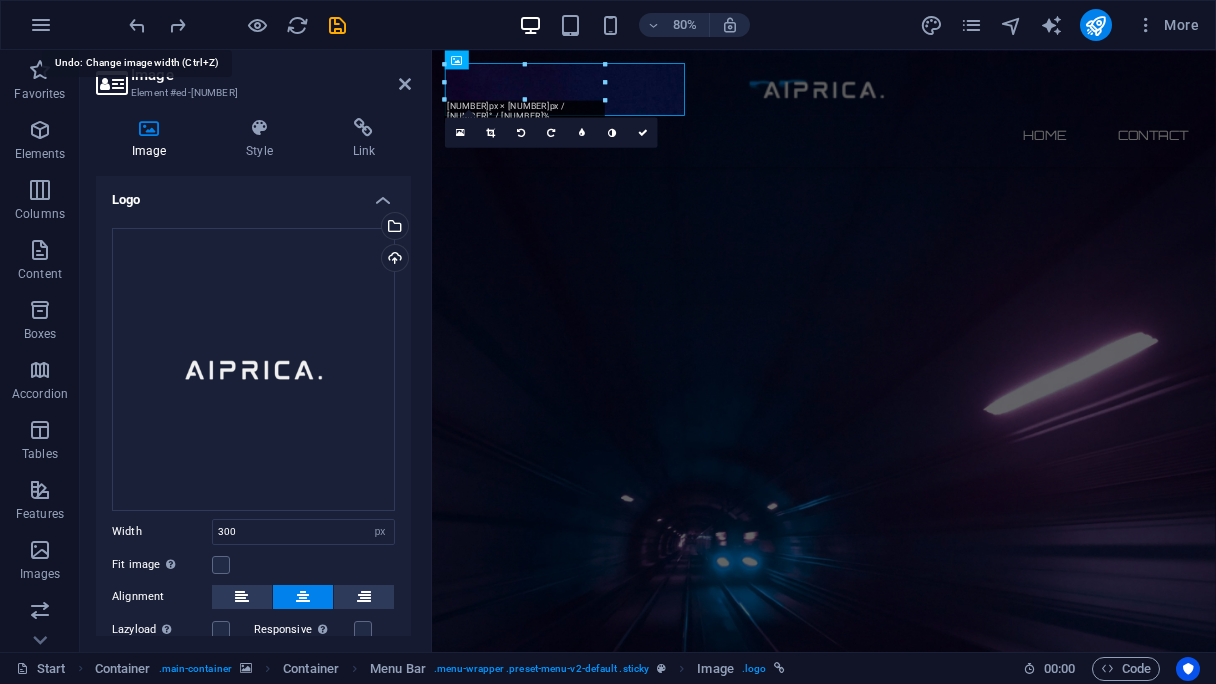 click at bounding box center (137, 25) 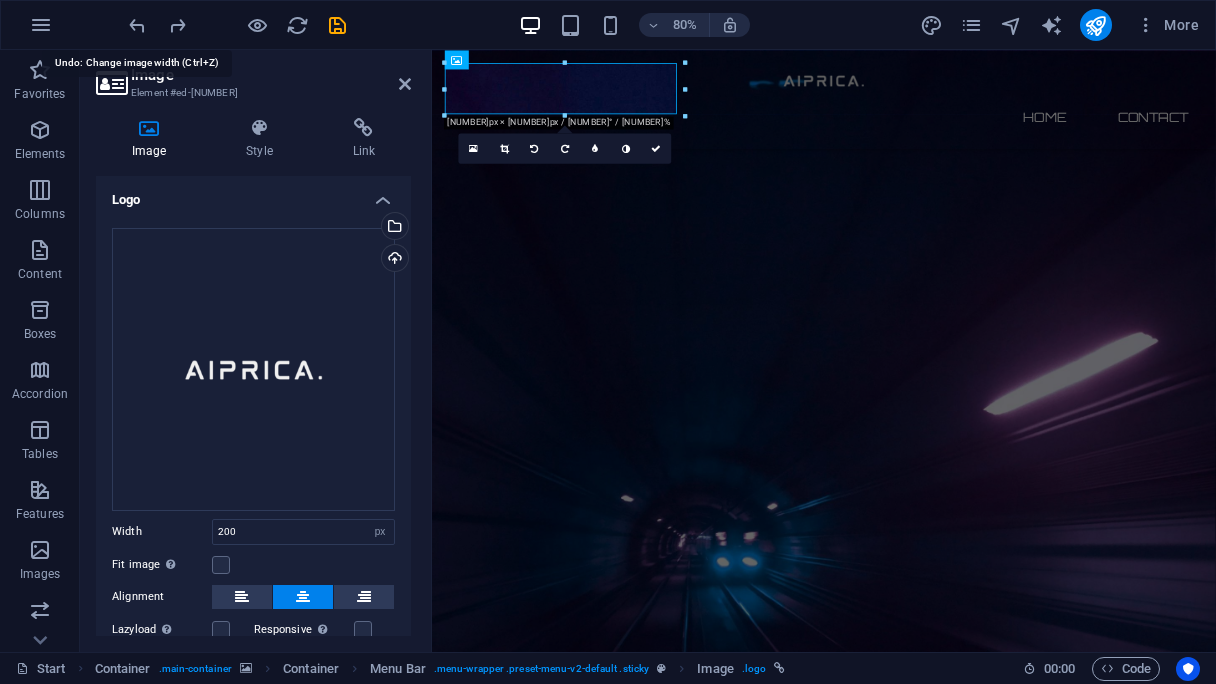 click at bounding box center [137, 25] 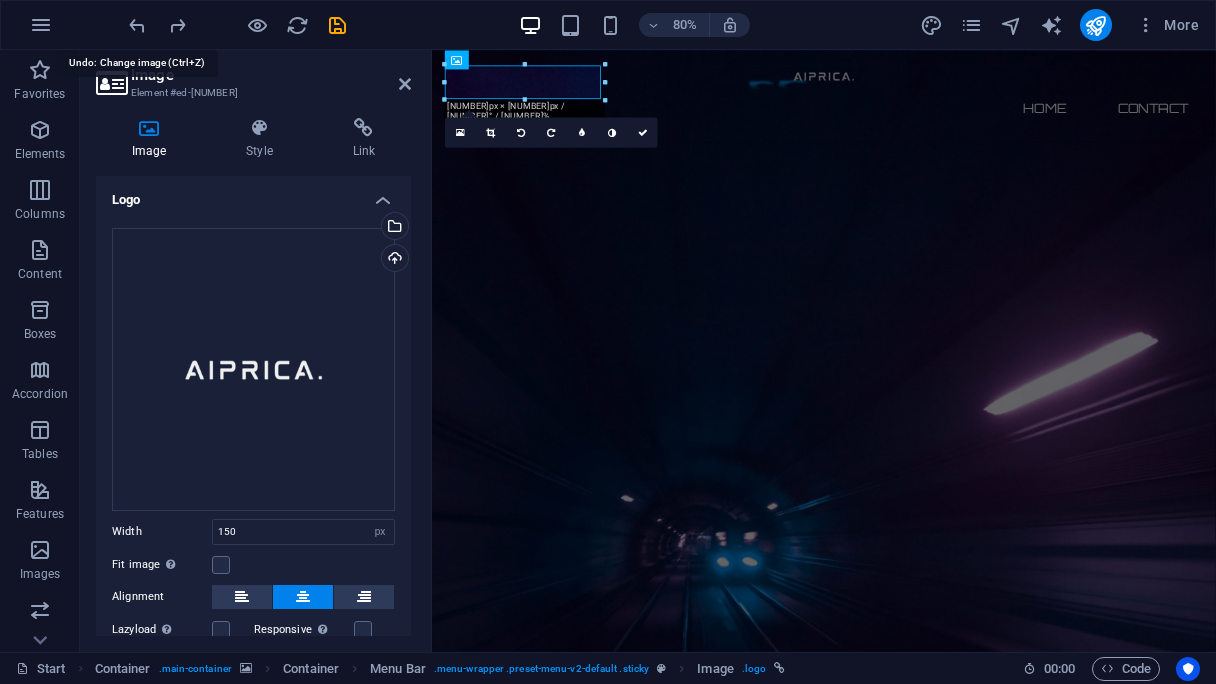 click at bounding box center (137, 25) 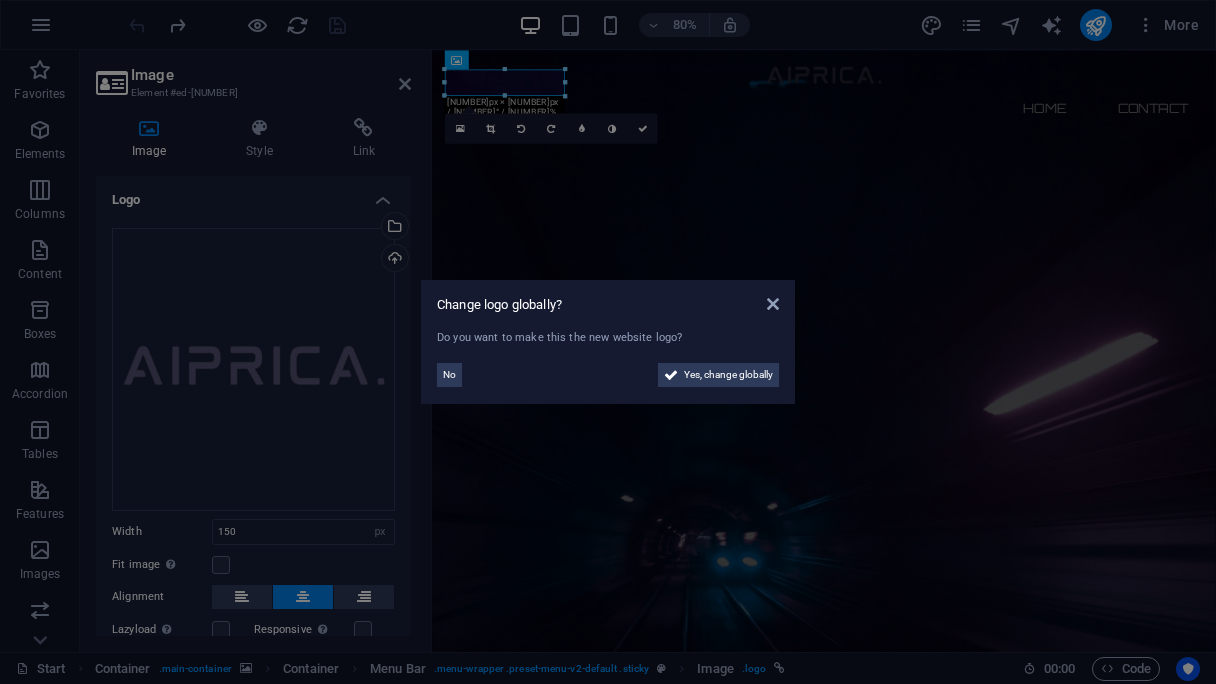 click on "Change logo globally? Do you want to make this the new website logo? No Yes, change globally" at bounding box center (608, 342) 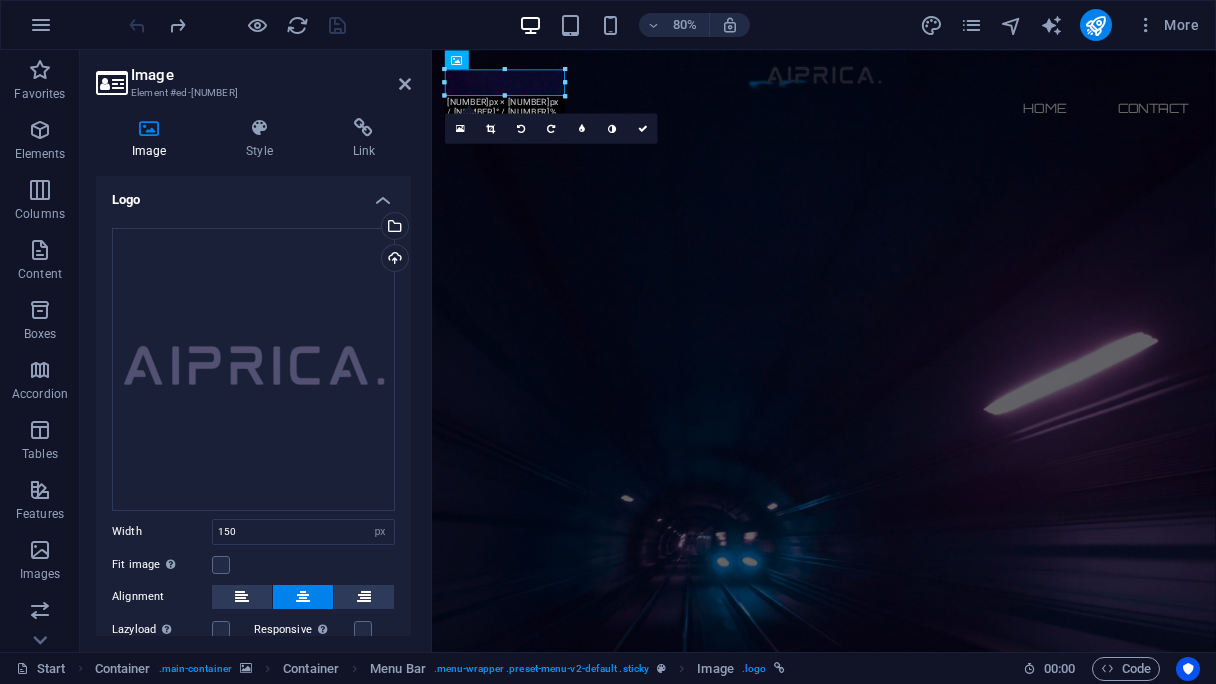 click at bounding box center (237, 25) 